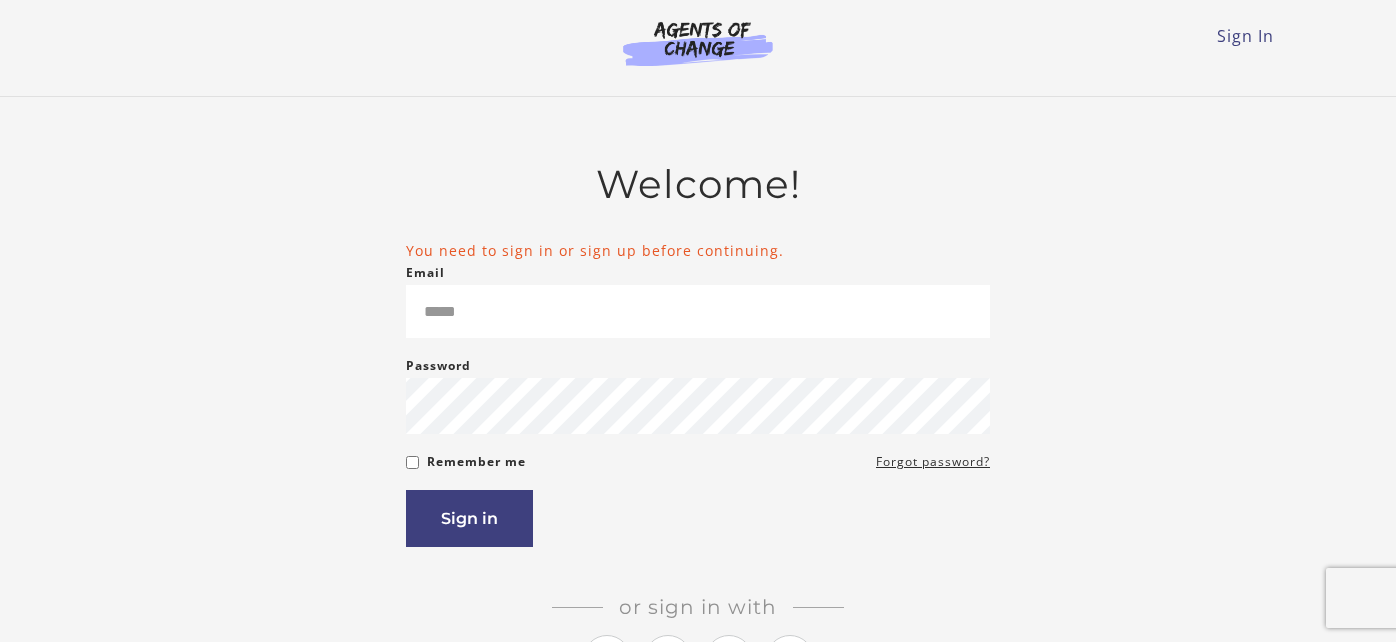 scroll, scrollTop: 0, scrollLeft: 0, axis: both 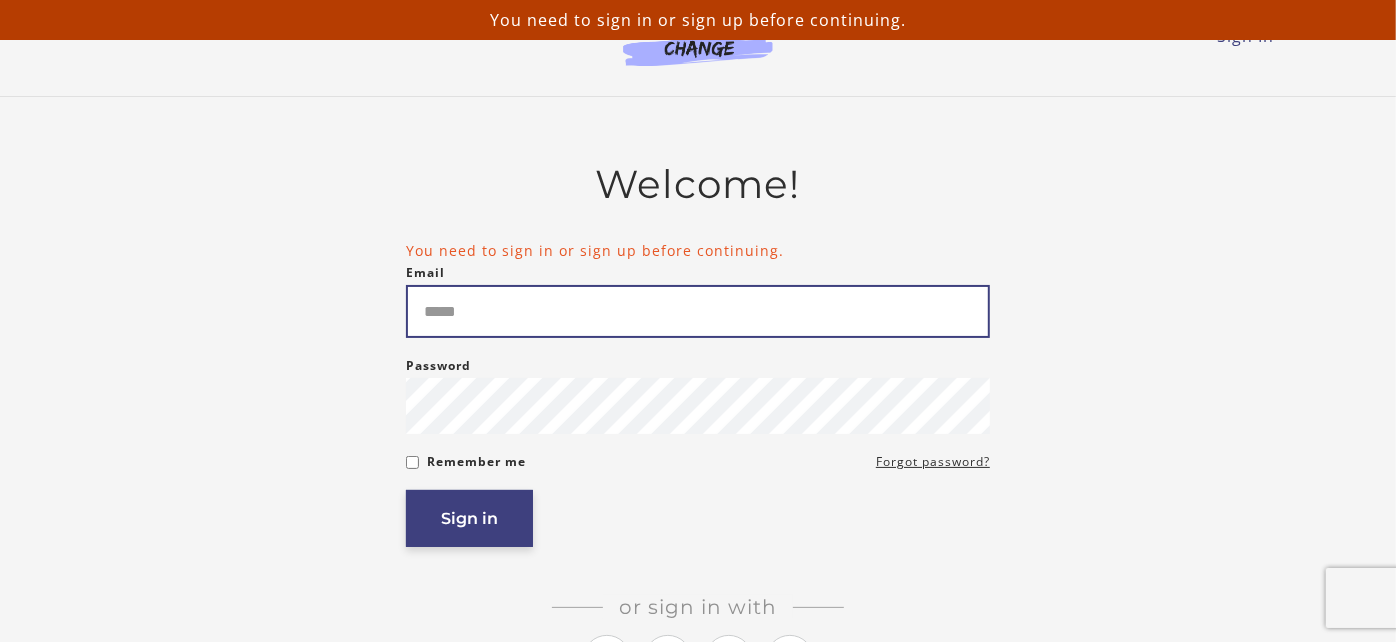 type on "**********" 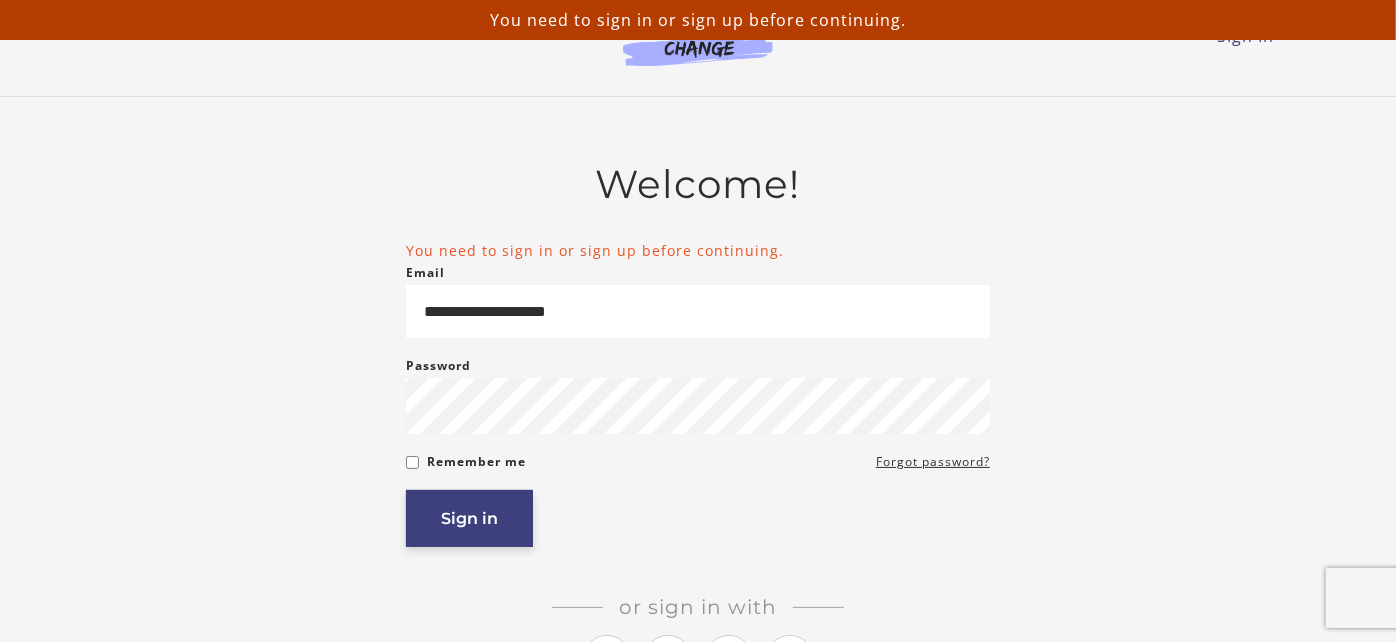 click on "Sign in" at bounding box center [469, 518] 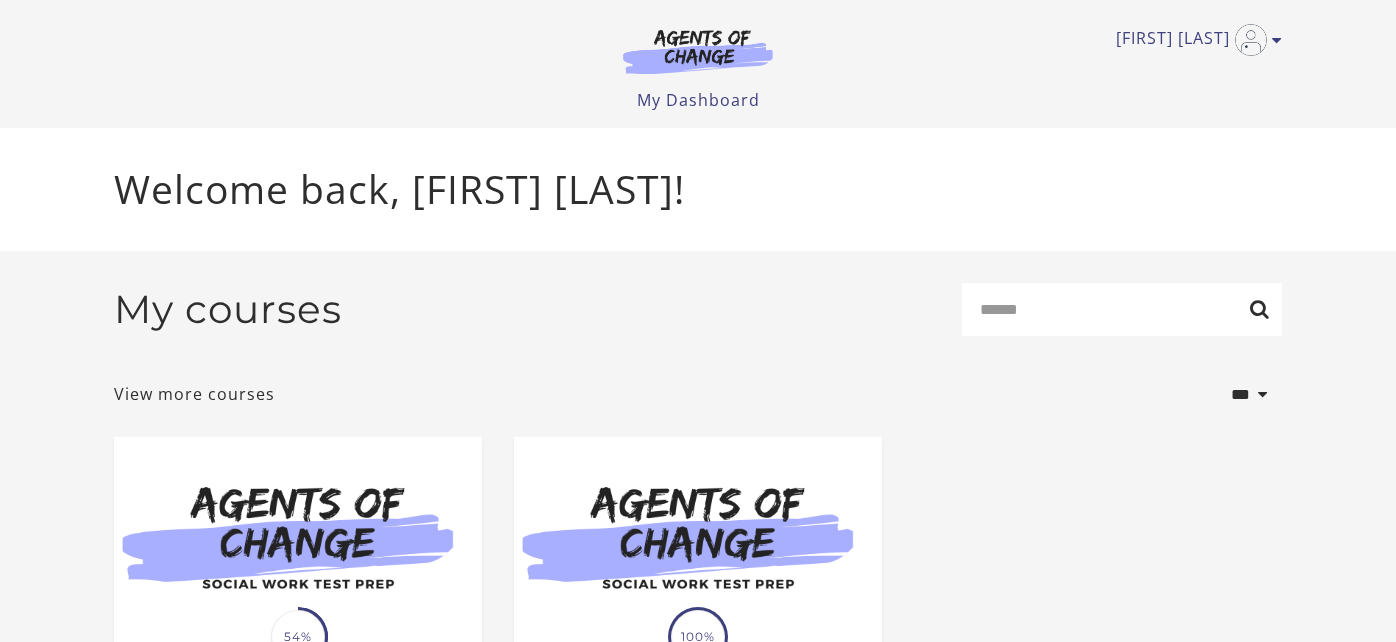 scroll, scrollTop: 0, scrollLeft: 0, axis: both 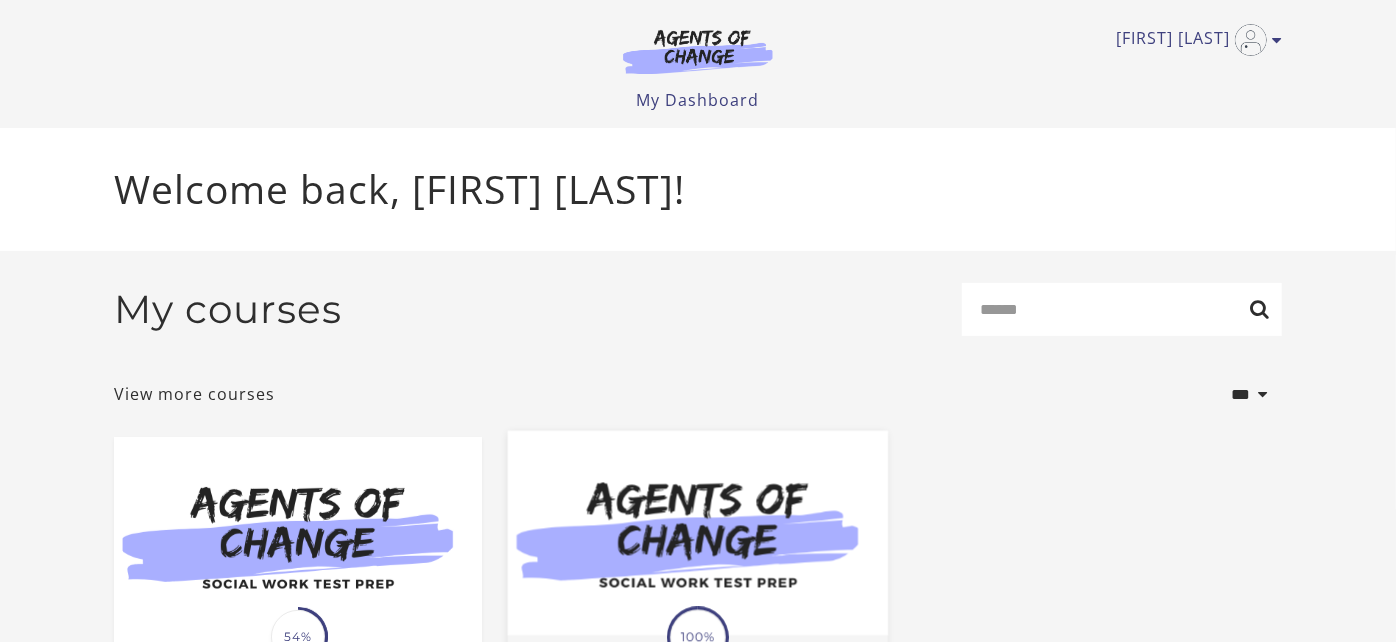 click at bounding box center (698, 533) 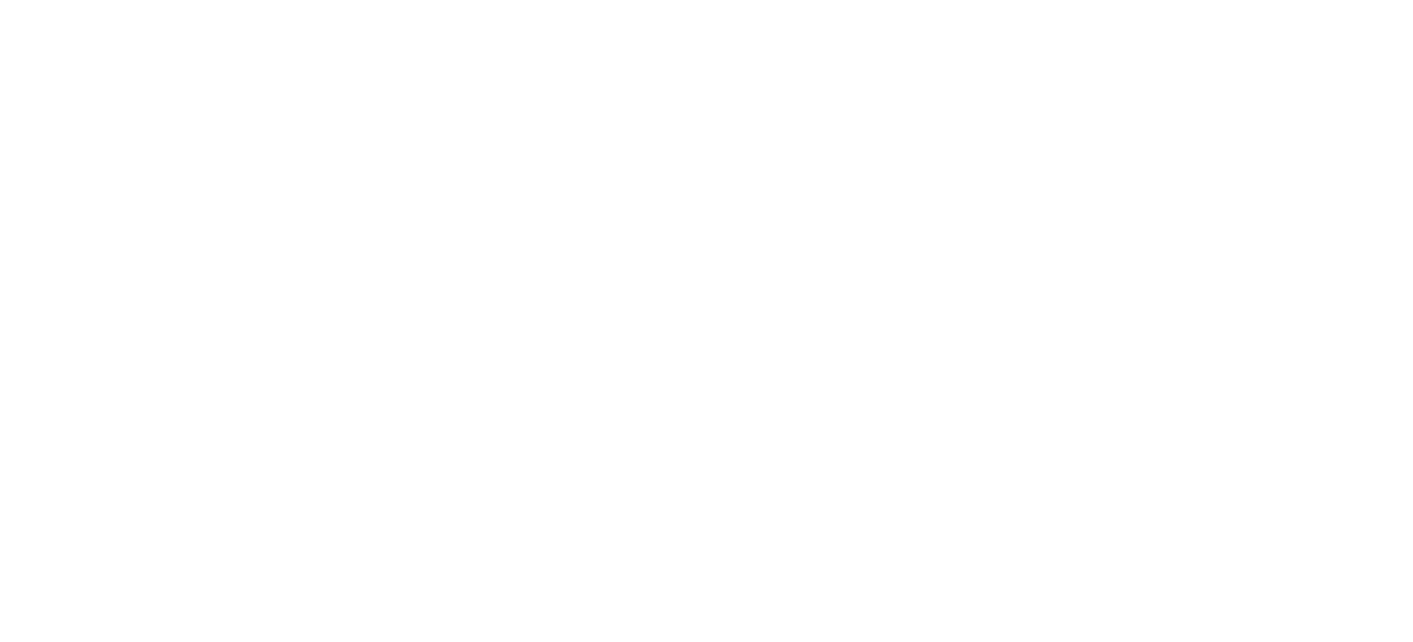 scroll, scrollTop: 0, scrollLeft: 0, axis: both 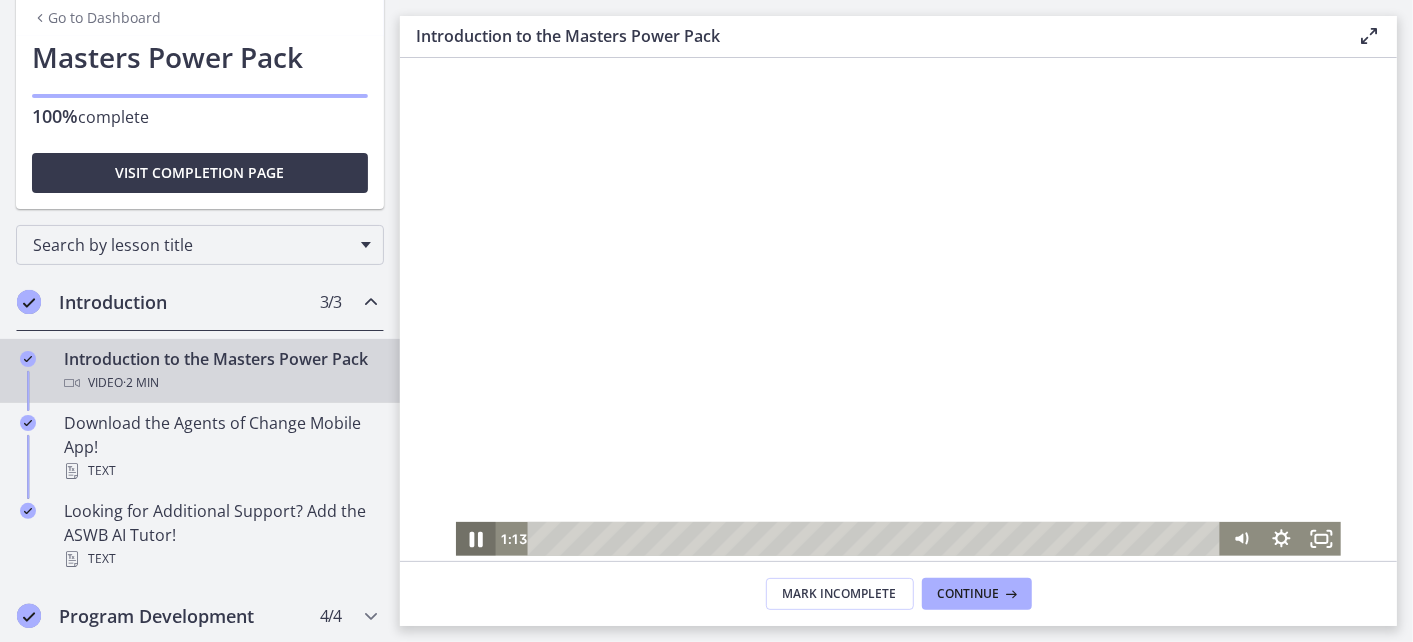 click 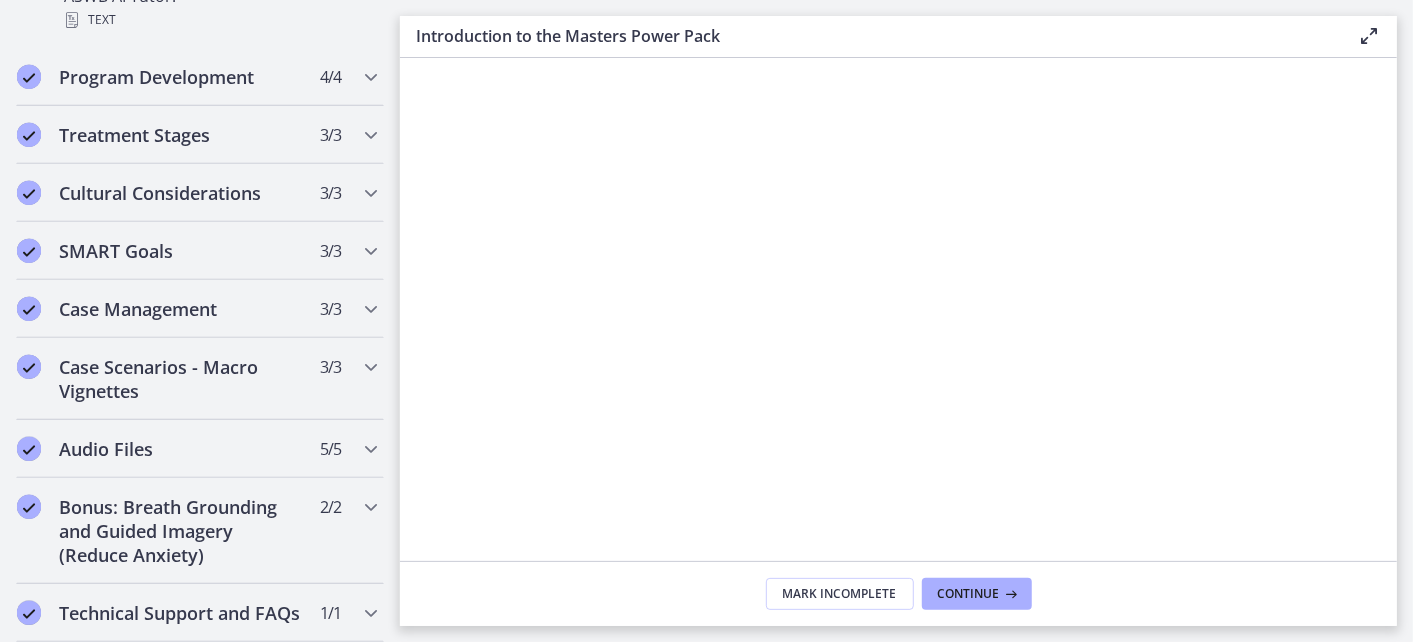 scroll, scrollTop: 669, scrollLeft: 0, axis: vertical 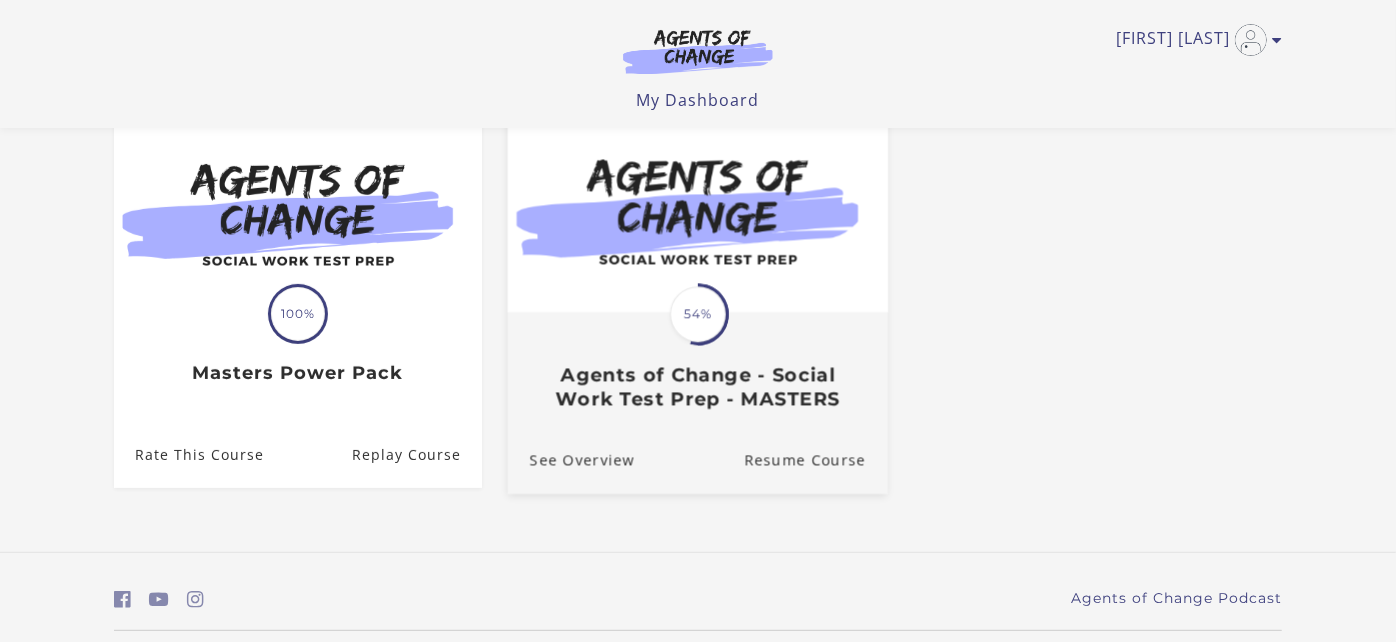click on "Translation missing: en.liquid.partials.dashboard_course_card.progress_description: 54%
54%
Agents of Change - Social Work Test Prep - MASTERS" at bounding box center (698, 267) 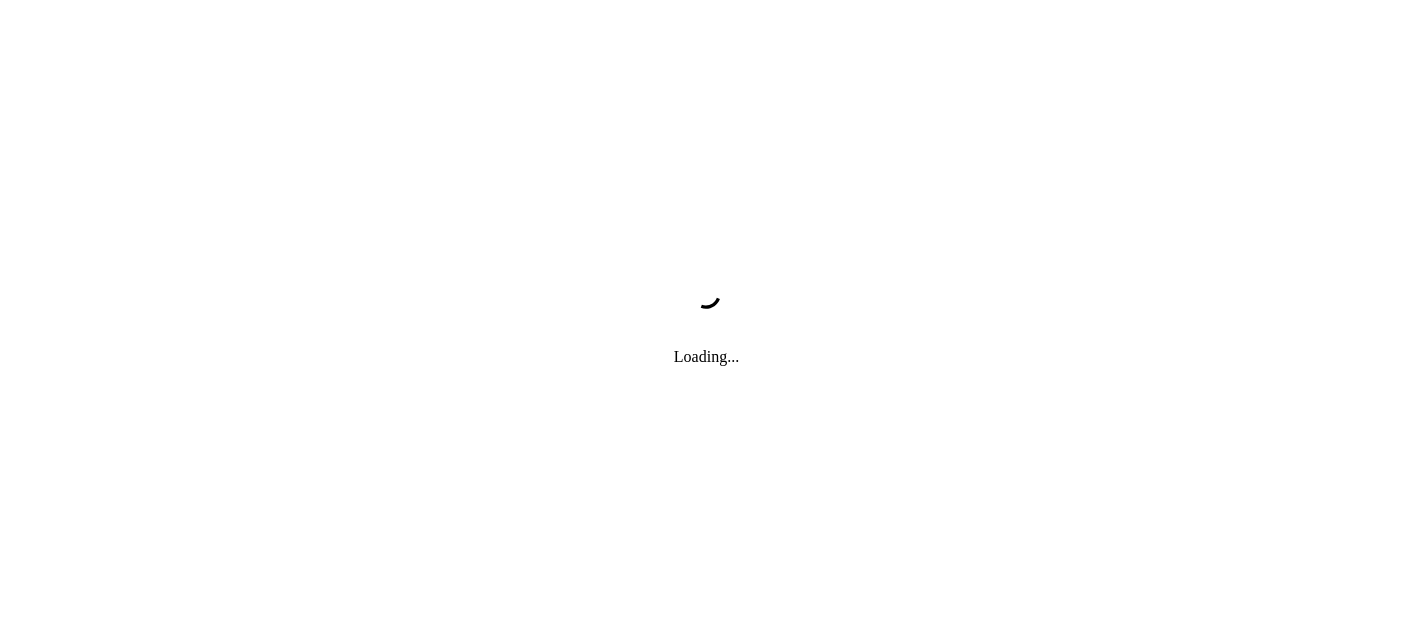 scroll, scrollTop: 0, scrollLeft: 0, axis: both 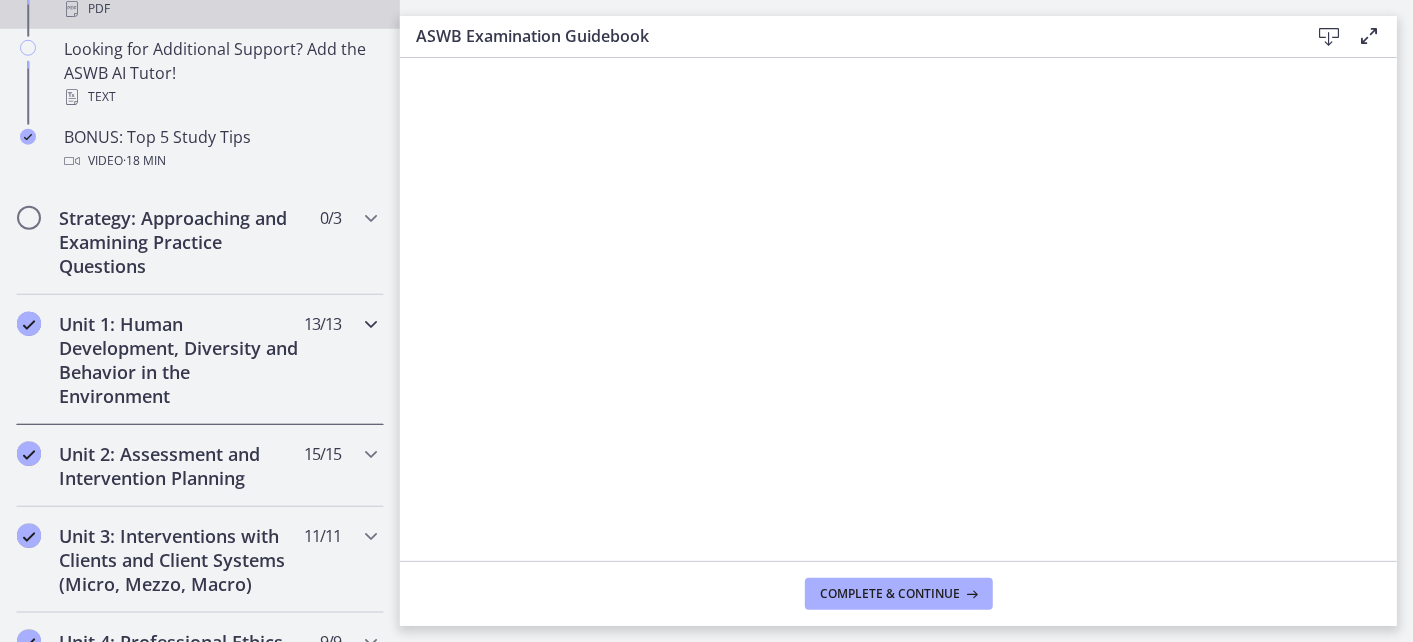 click on "Unit 1: Human Development, Diversity and Behavior in the Environment" at bounding box center (181, 360) 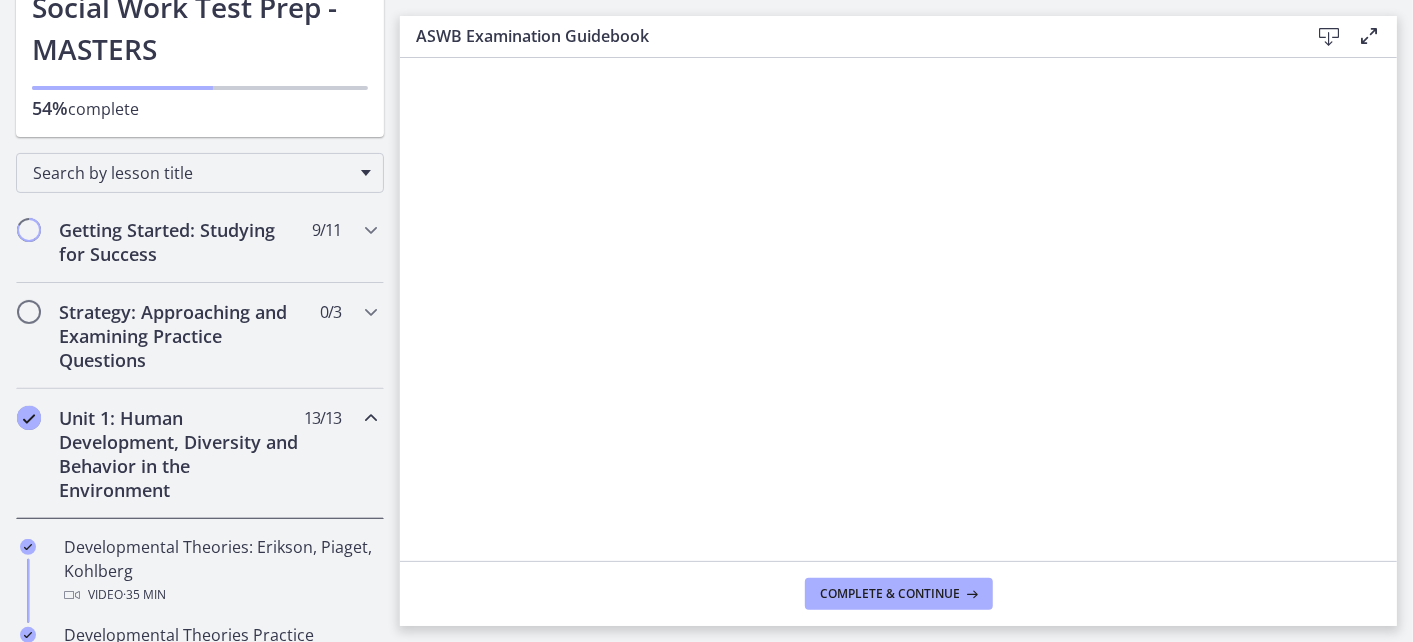 scroll, scrollTop: 177, scrollLeft: 0, axis: vertical 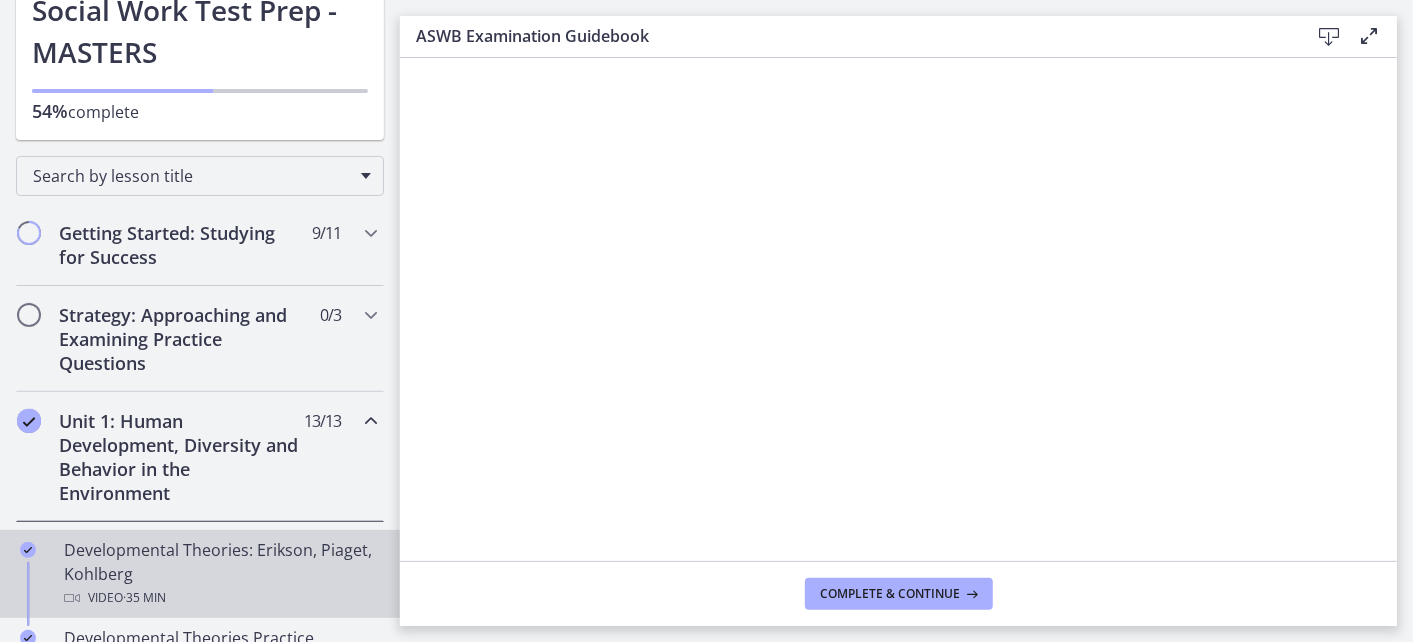 click on "Developmental Theories: Erikson, Piaget, Kohlberg
Video
·  35 min" at bounding box center (220, 574) 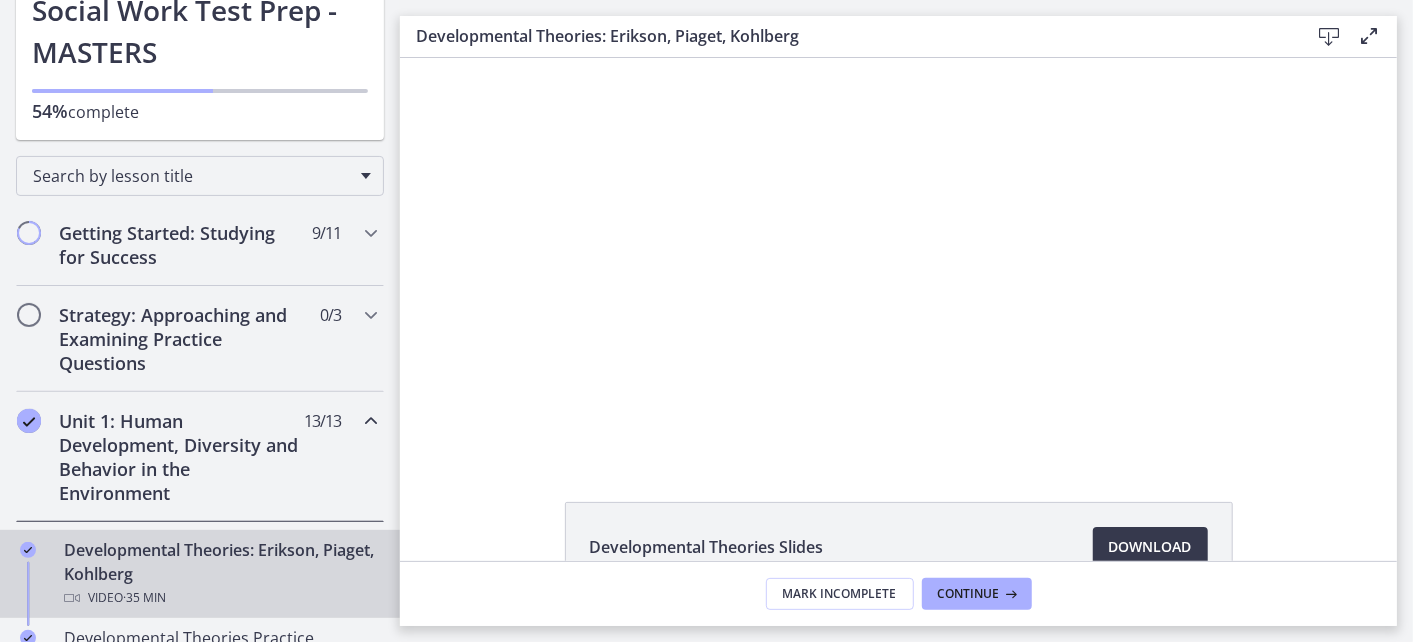 scroll, scrollTop: 0, scrollLeft: 0, axis: both 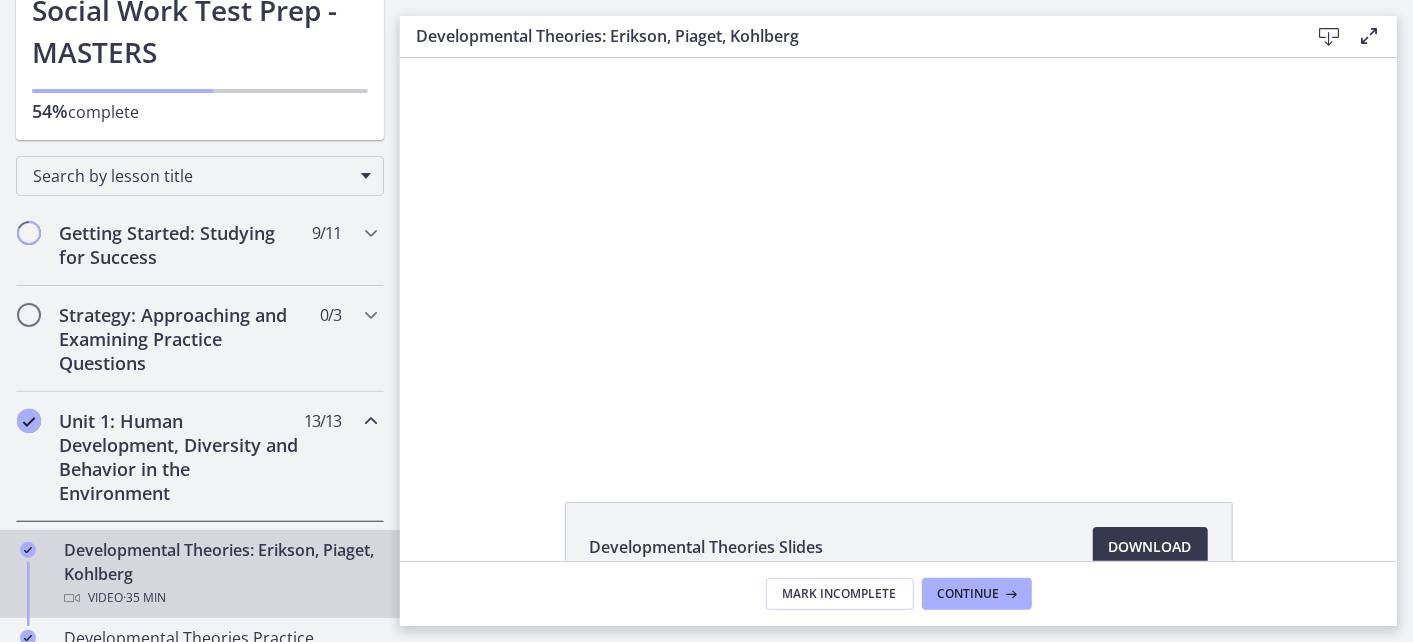 click on "Unit 1: Human Development, Diversity and Behavior in the Environment" at bounding box center (181, 457) 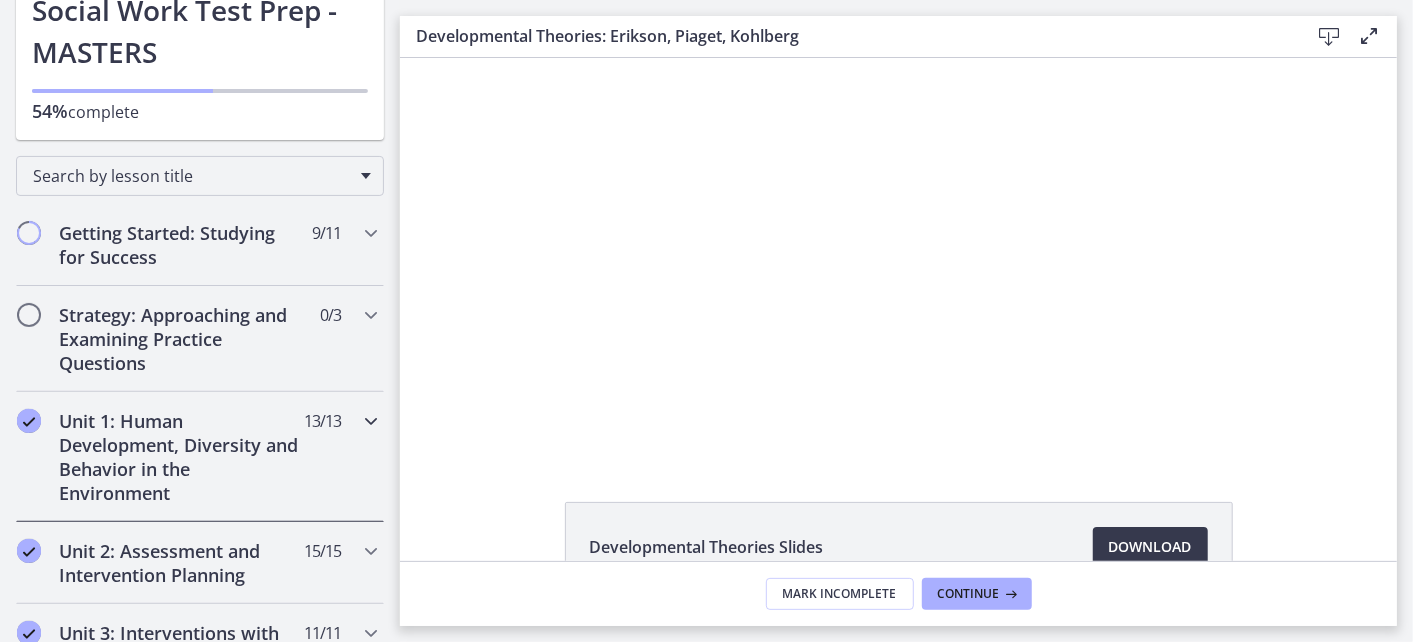 click on "Unit 1: Human Development, Diversity and Behavior in the Environment" at bounding box center [181, 457] 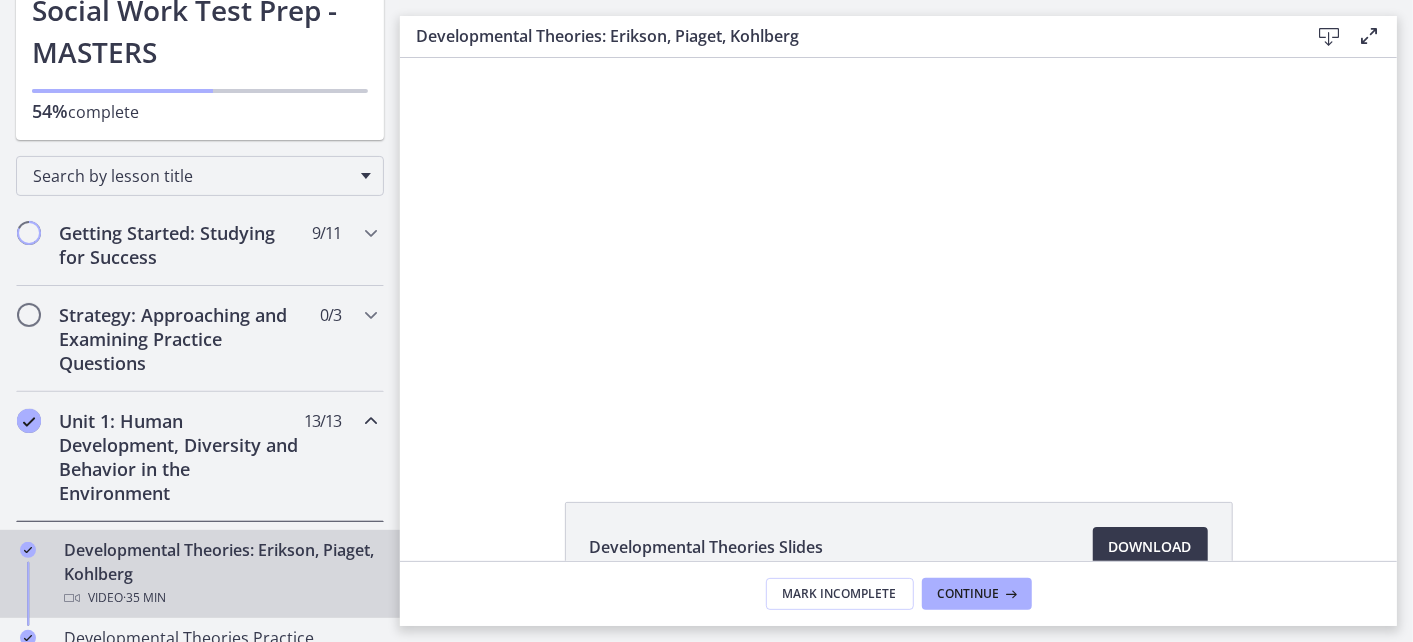 click on "Developmental Theories: Erikson, Piaget, Kohlberg
Video
·  35 min" at bounding box center [220, 574] 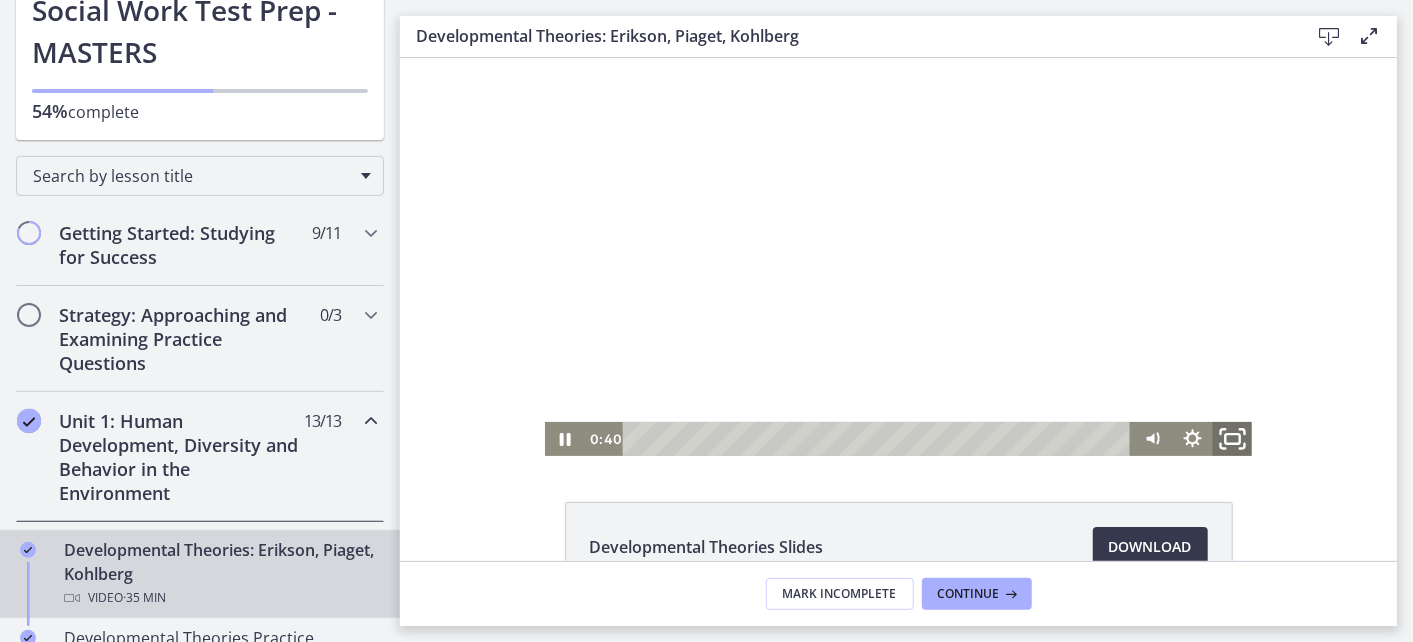 click 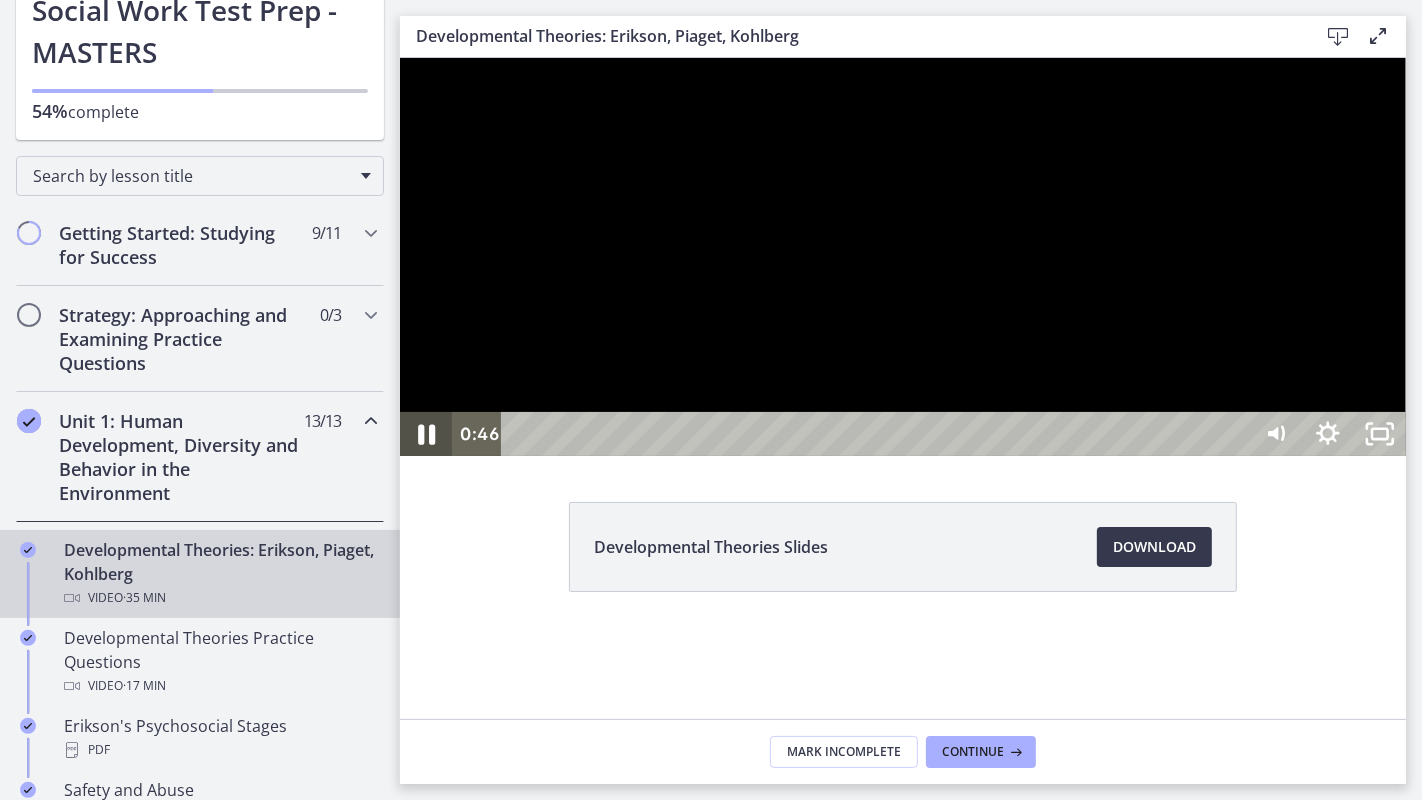 click 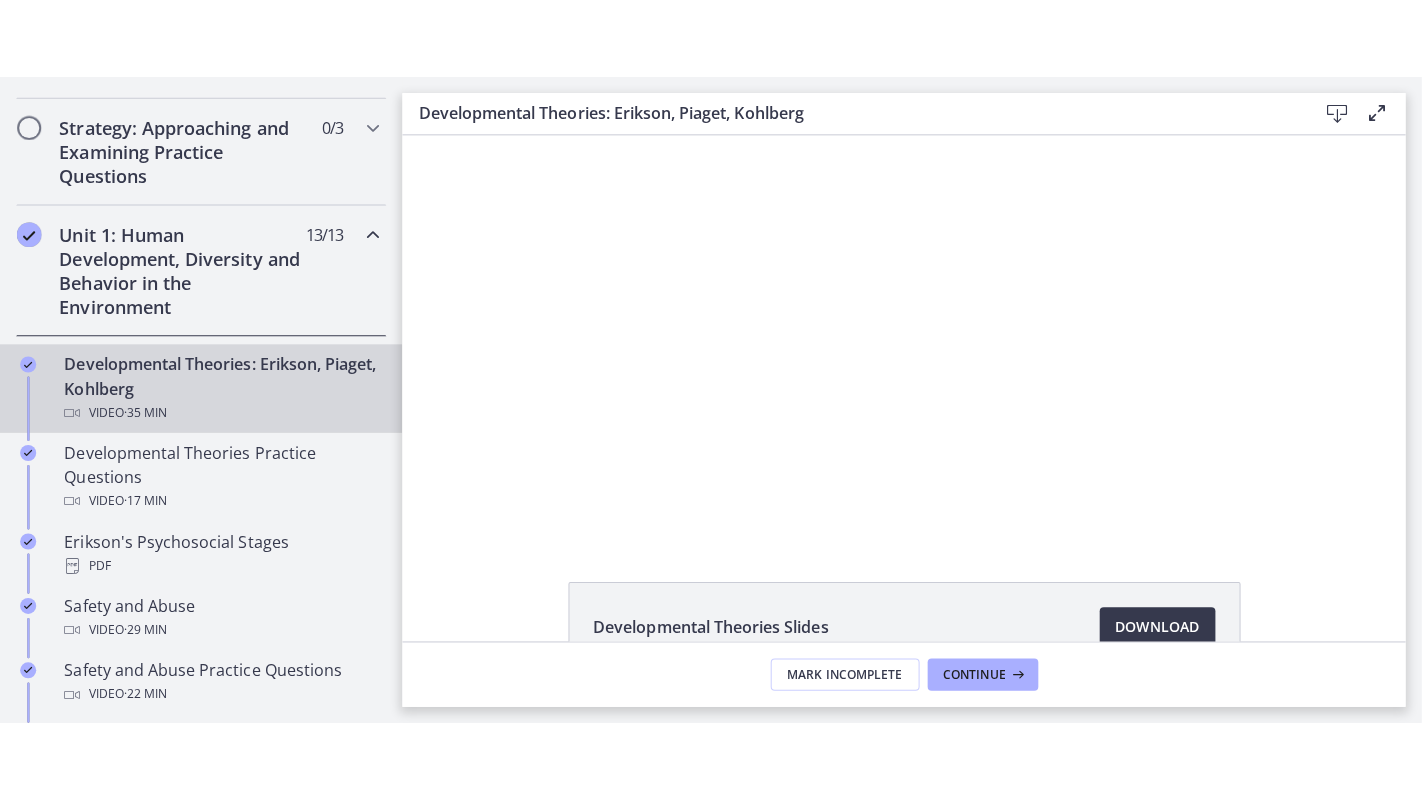 scroll, scrollTop: 444, scrollLeft: 0, axis: vertical 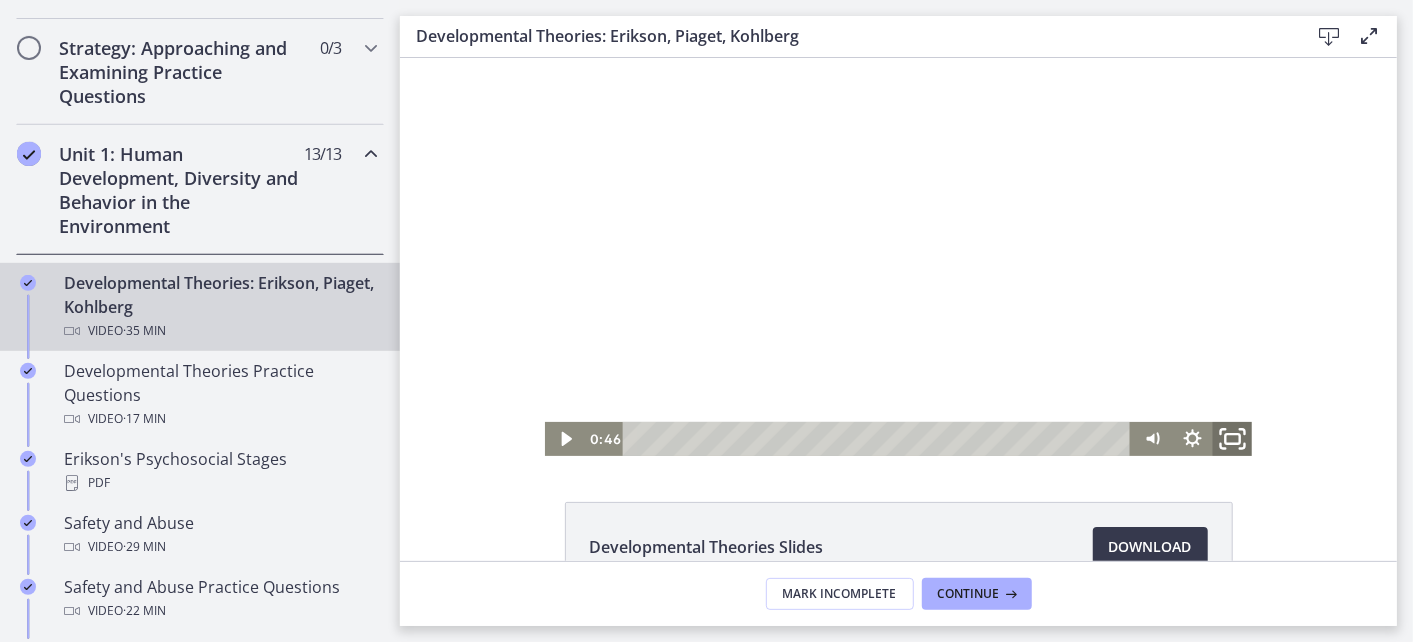 click 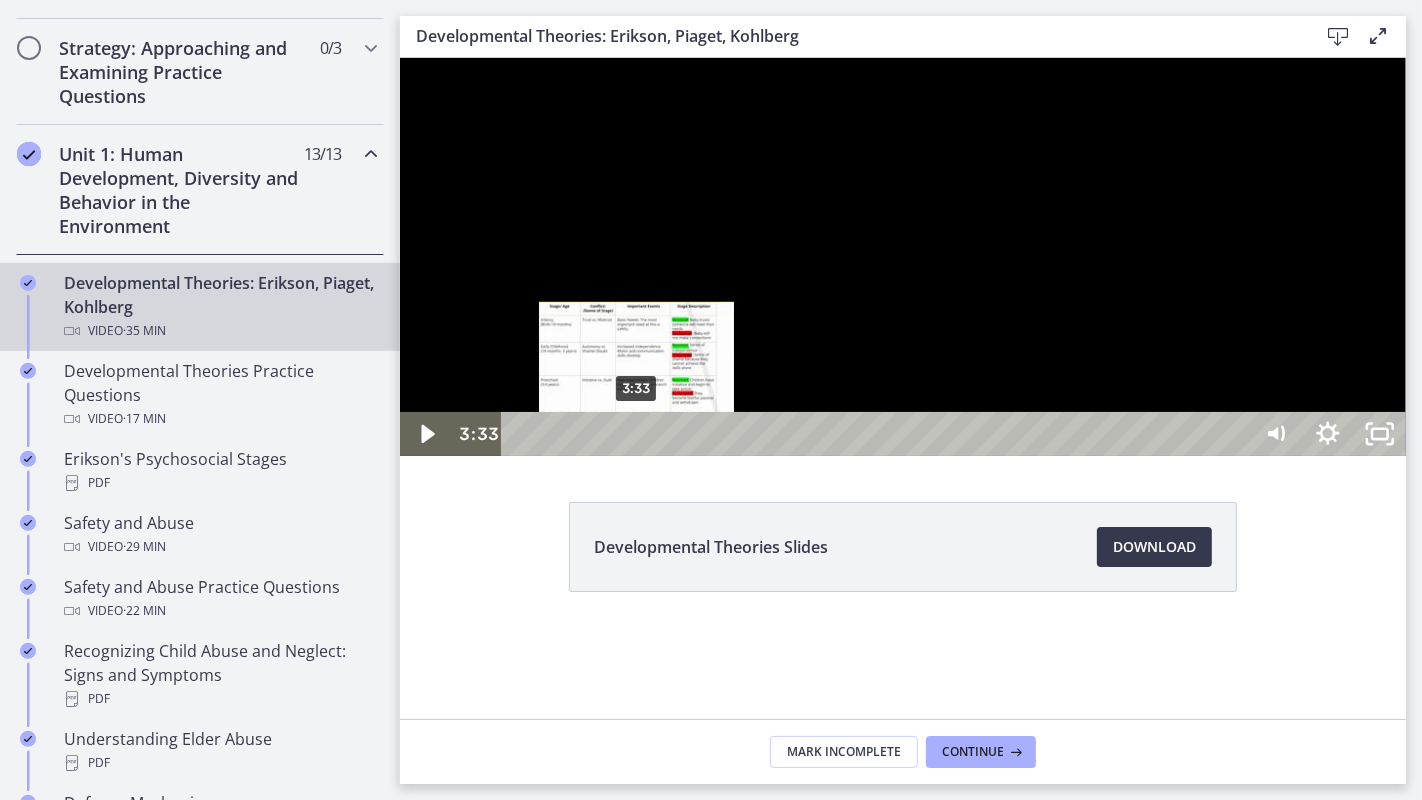 click on "3:33" at bounding box center [878, 433] 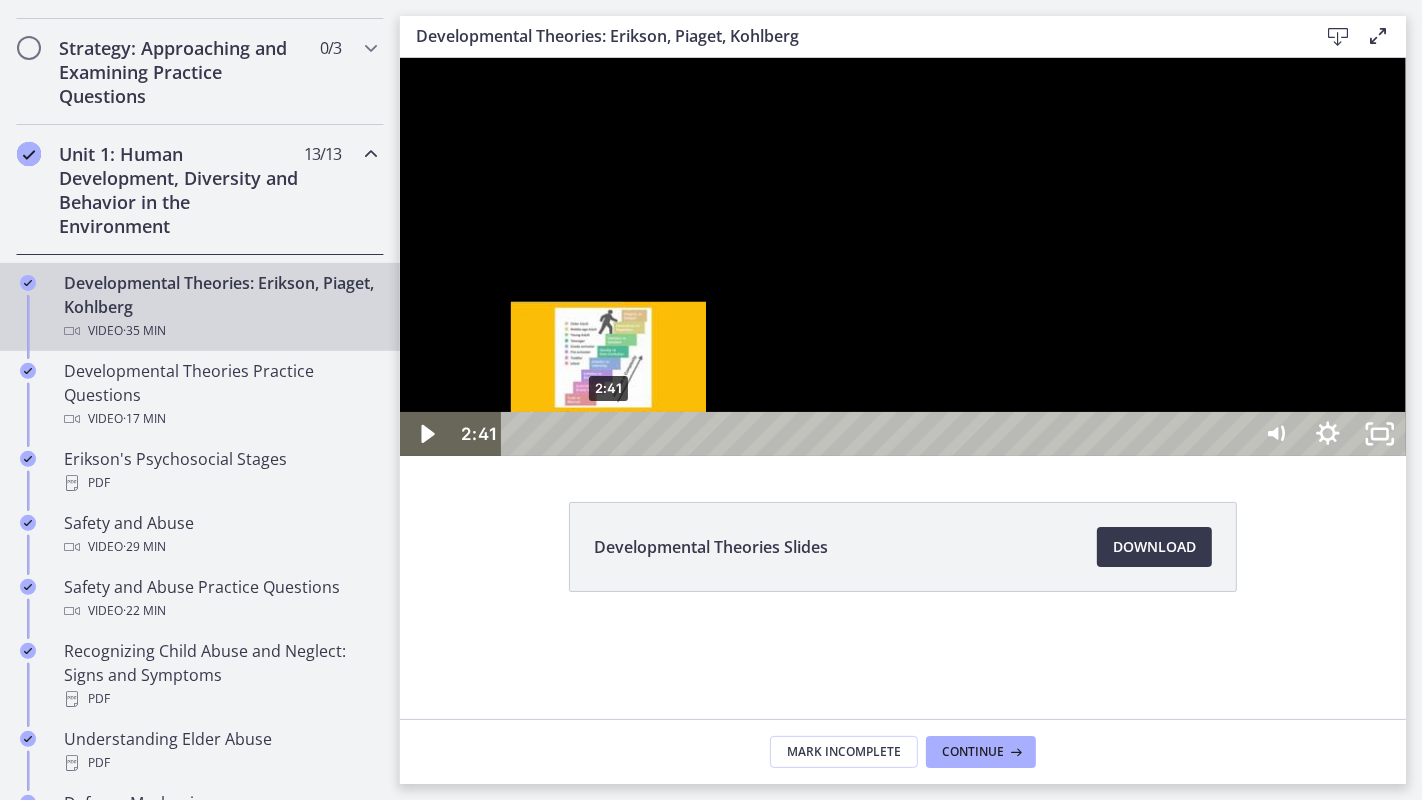 drag, startPoint x: 636, startPoint y: 834, endPoint x: 608, endPoint y: 834, distance: 28 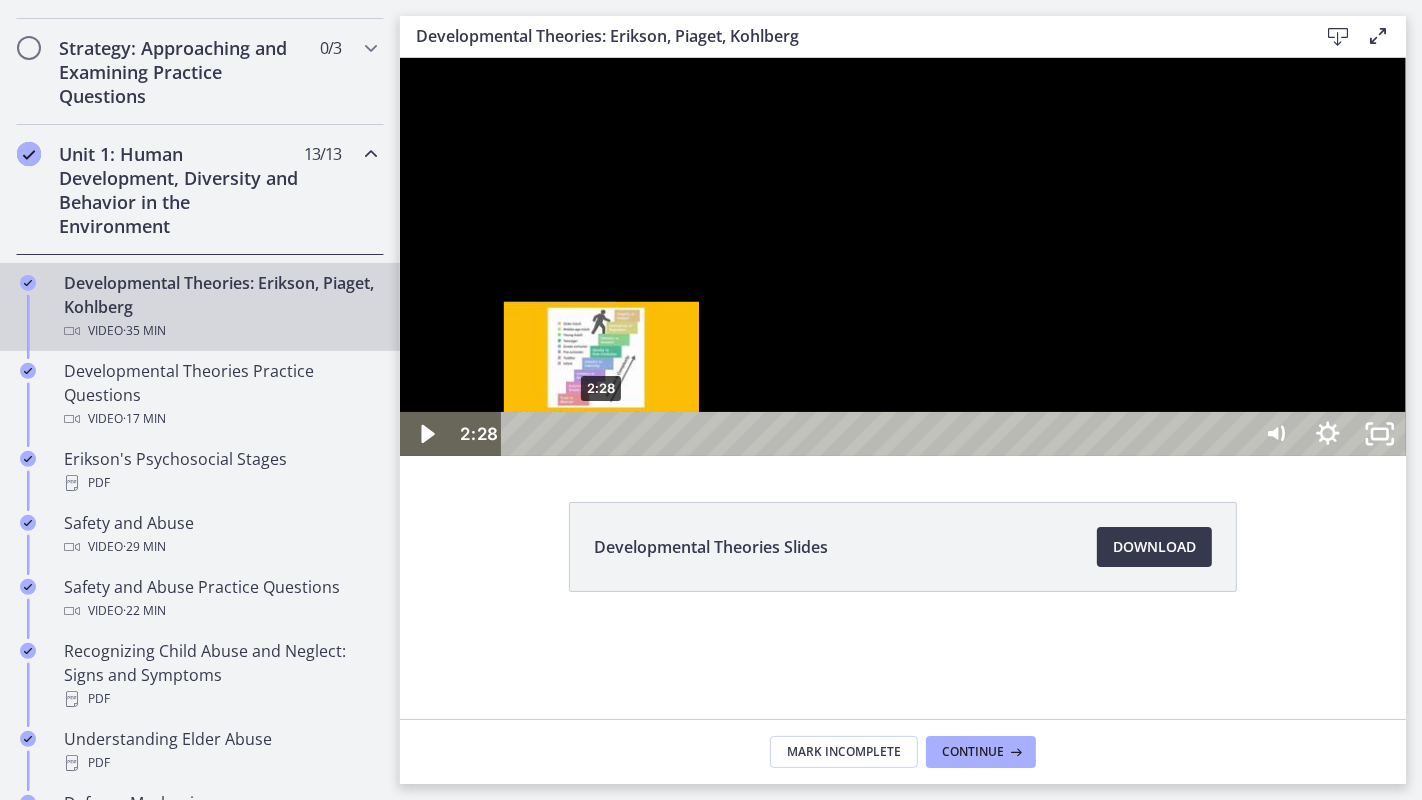 click at bounding box center [600, 433] 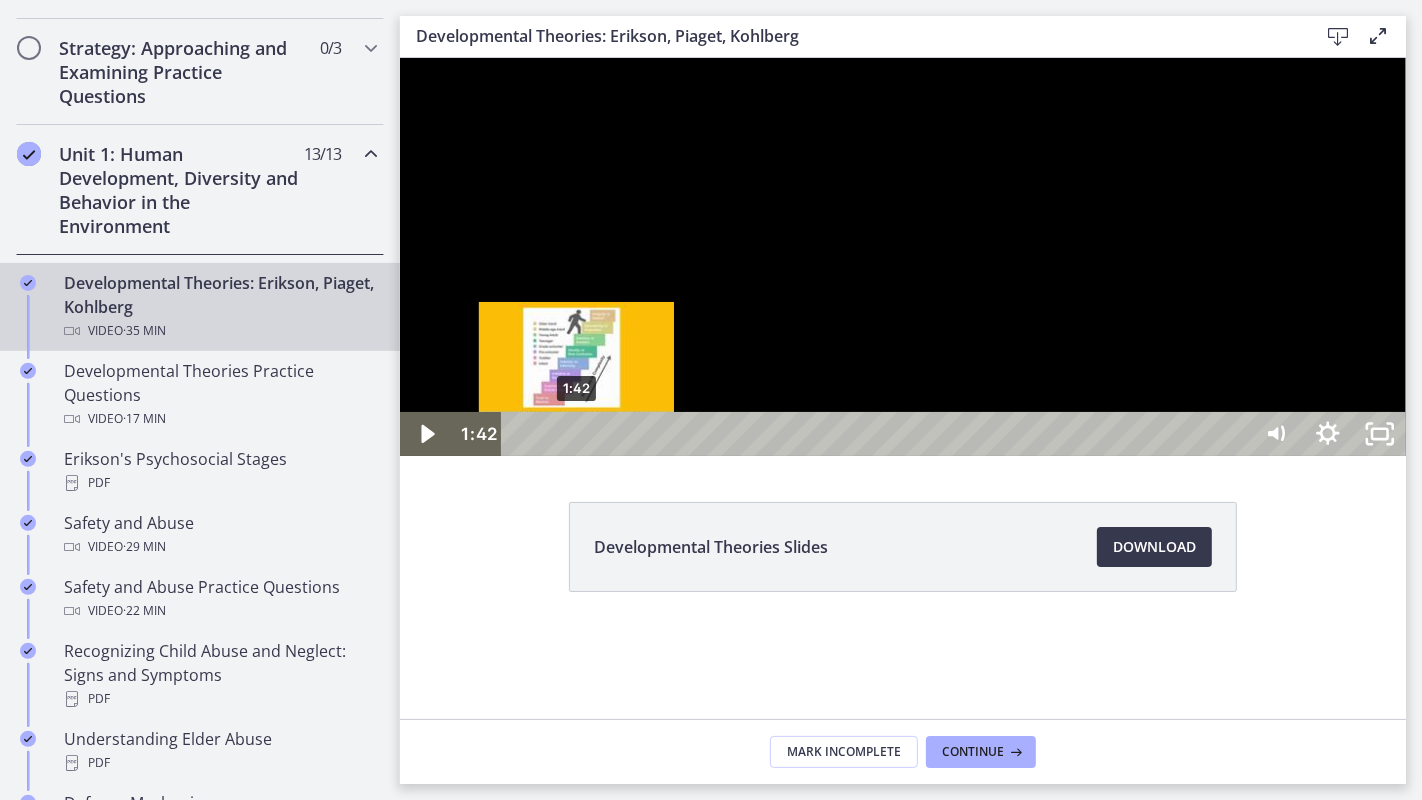 drag, startPoint x: 599, startPoint y: 834, endPoint x: 576, endPoint y: 835, distance: 23.021729 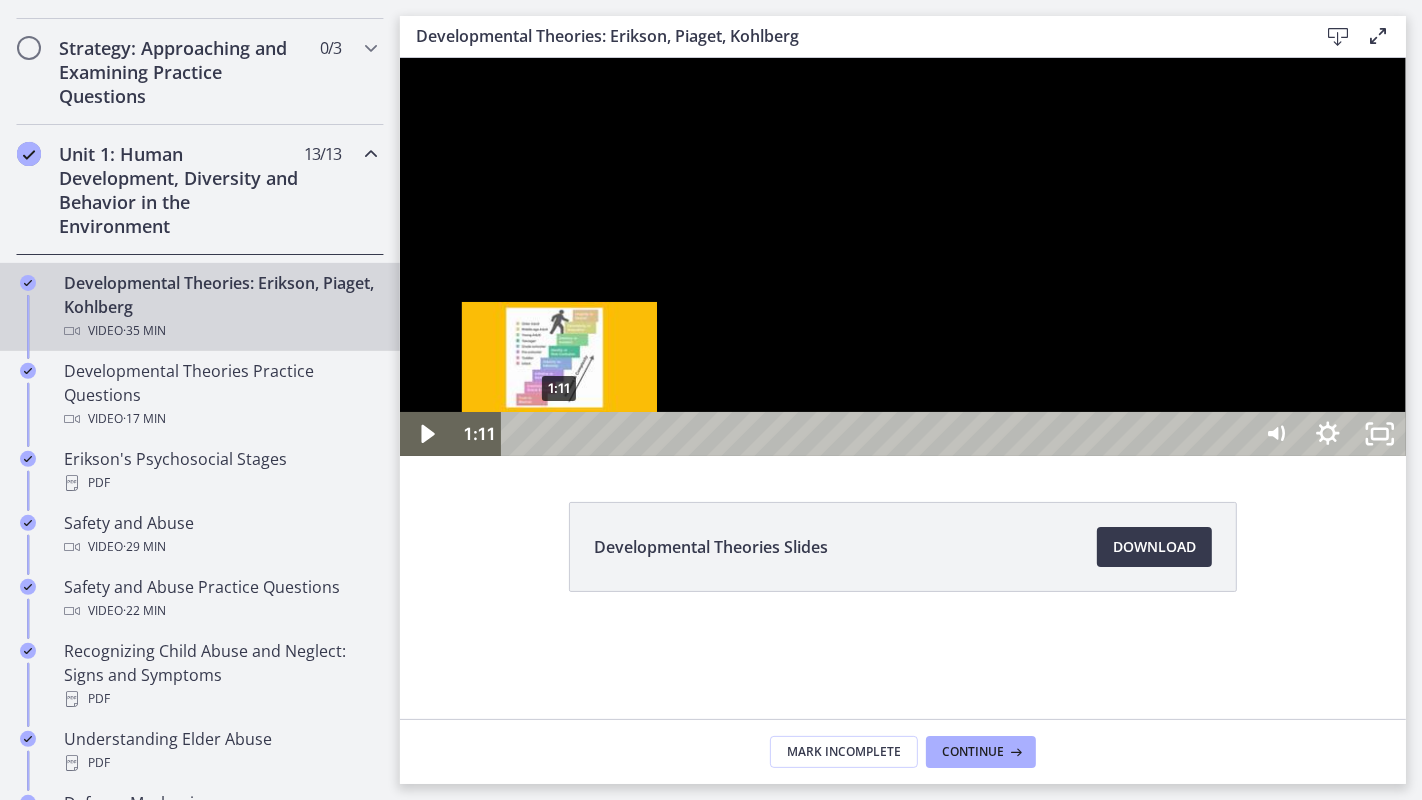 drag, startPoint x: 576, startPoint y: 835, endPoint x: 559, endPoint y: 835, distance: 17 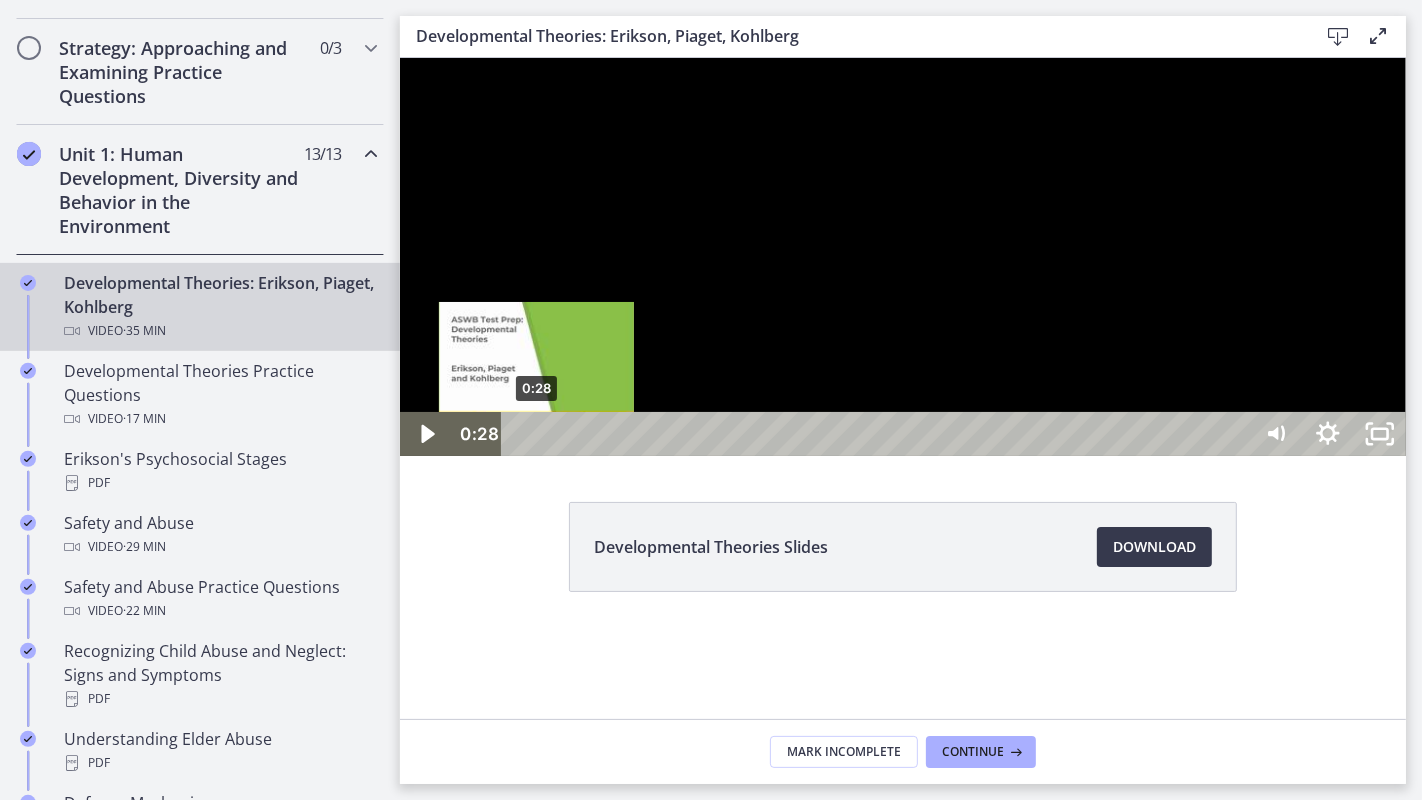 drag, startPoint x: 559, startPoint y: 835, endPoint x: 534, endPoint y: 835, distance: 25 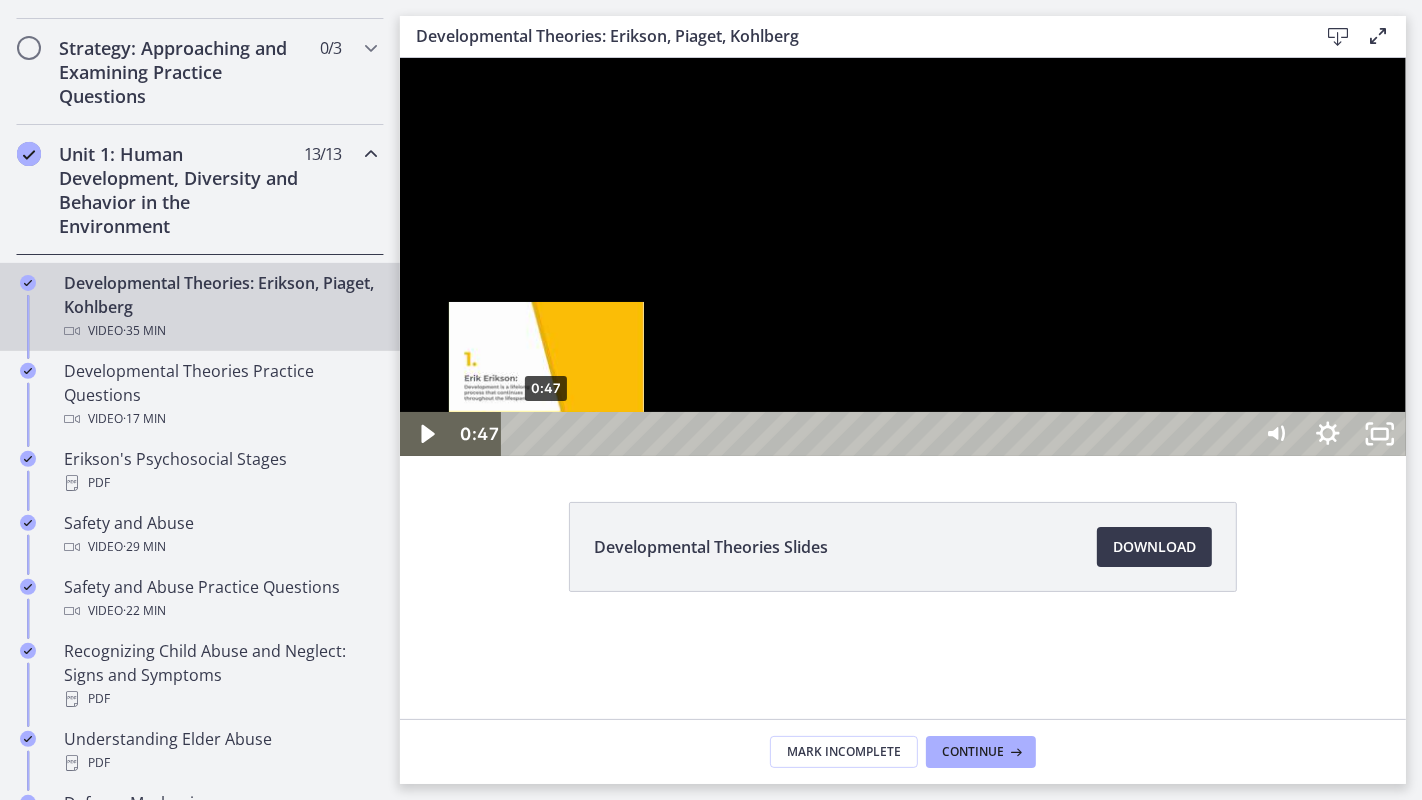 drag, startPoint x: 534, startPoint y: 835, endPoint x: 546, endPoint y: 835, distance: 12 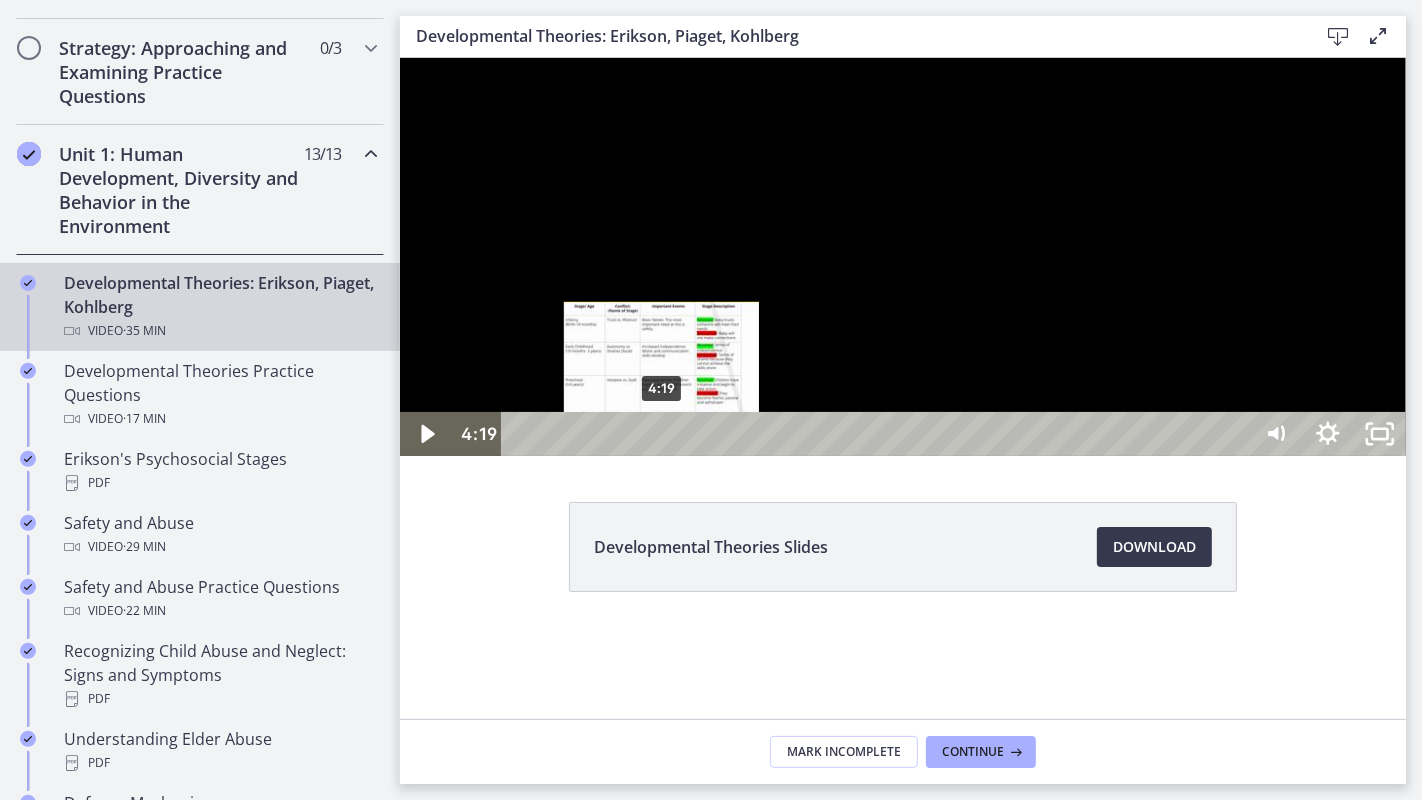 click on "4:19" at bounding box center [878, 433] 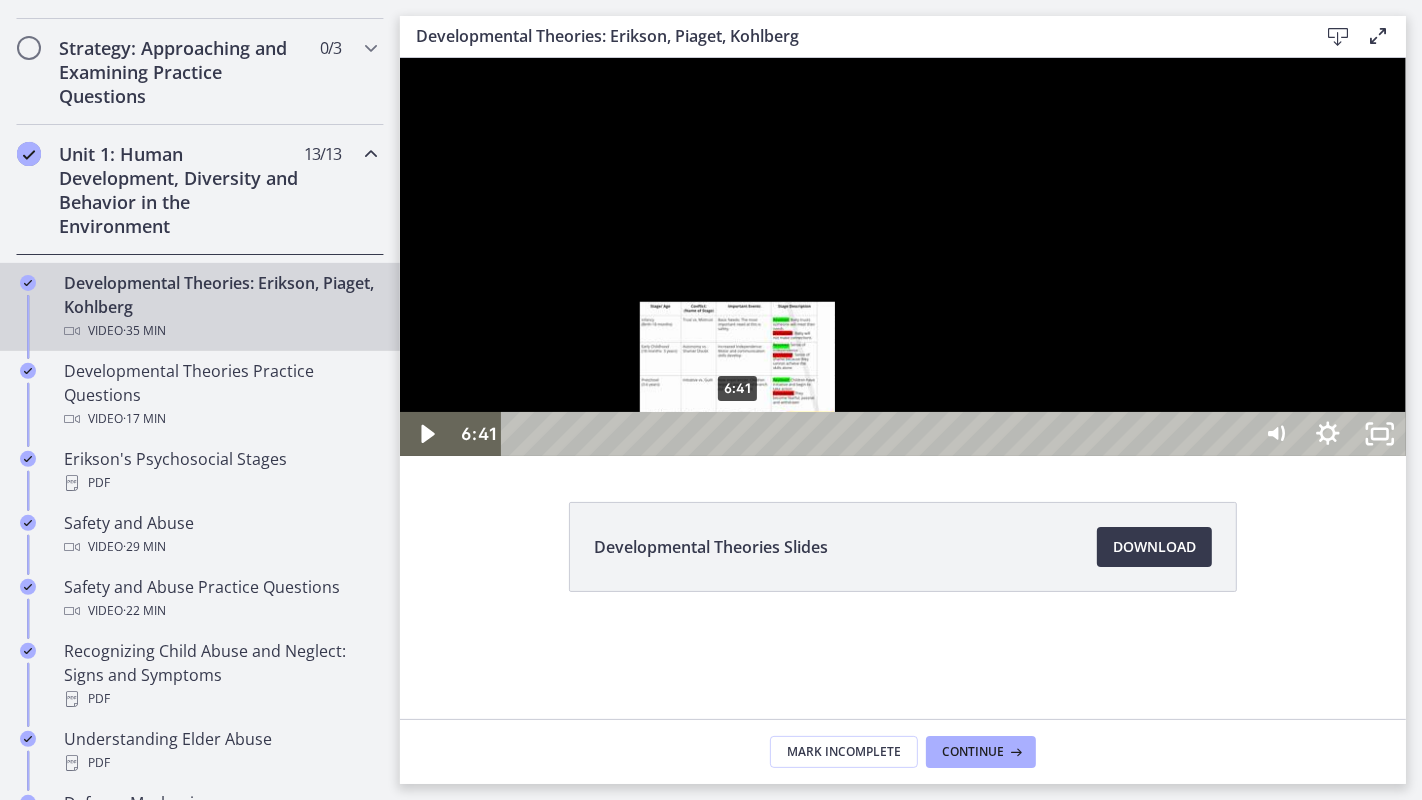 drag, startPoint x: 550, startPoint y: 833, endPoint x: 740, endPoint y: 837, distance: 190.0421 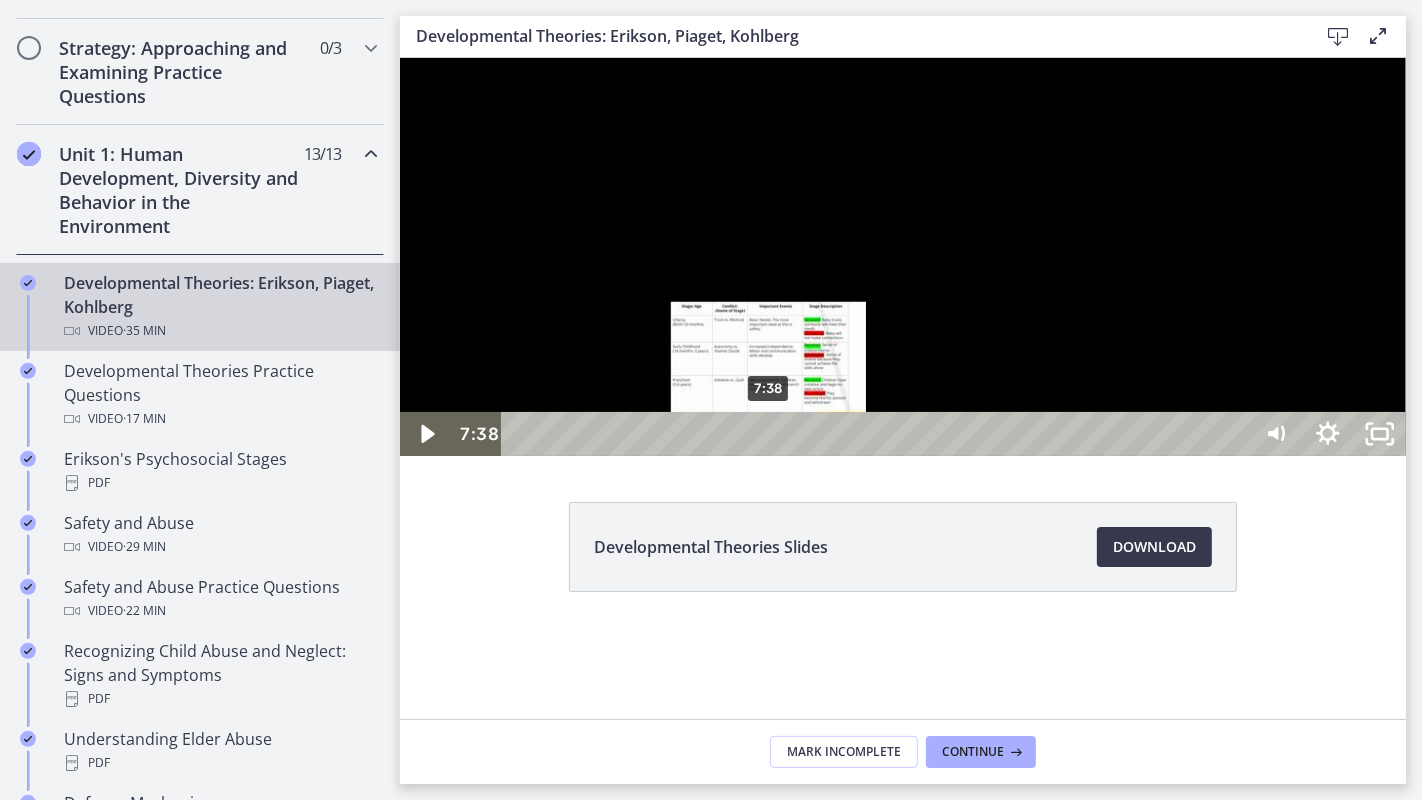 drag, startPoint x: 740, startPoint y: 837, endPoint x: 779, endPoint y: 836, distance: 39.012817 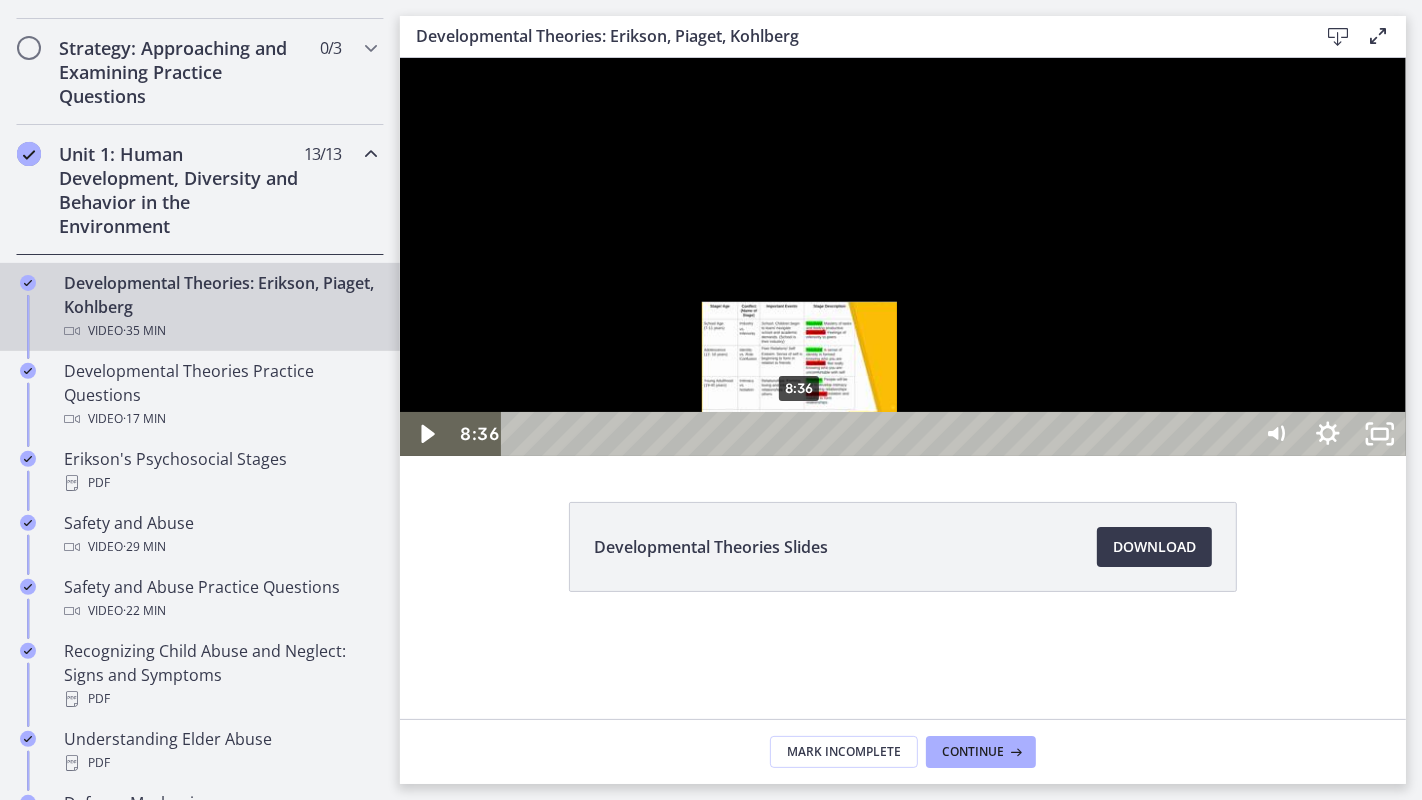 drag, startPoint x: 779, startPoint y: 836, endPoint x: 807, endPoint y: 836, distance: 28 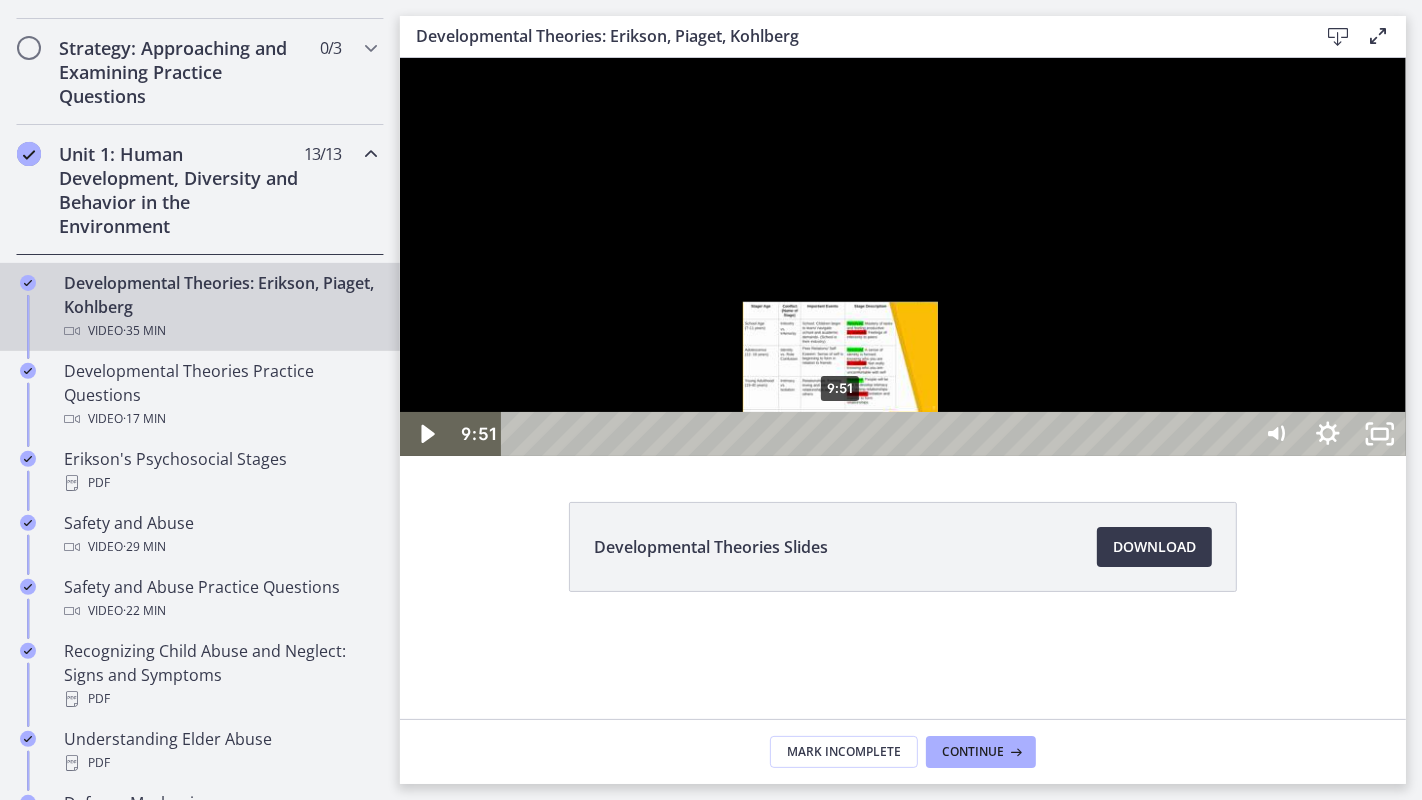 drag, startPoint x: 807, startPoint y: 836, endPoint x: 847, endPoint y: 831, distance: 40.311287 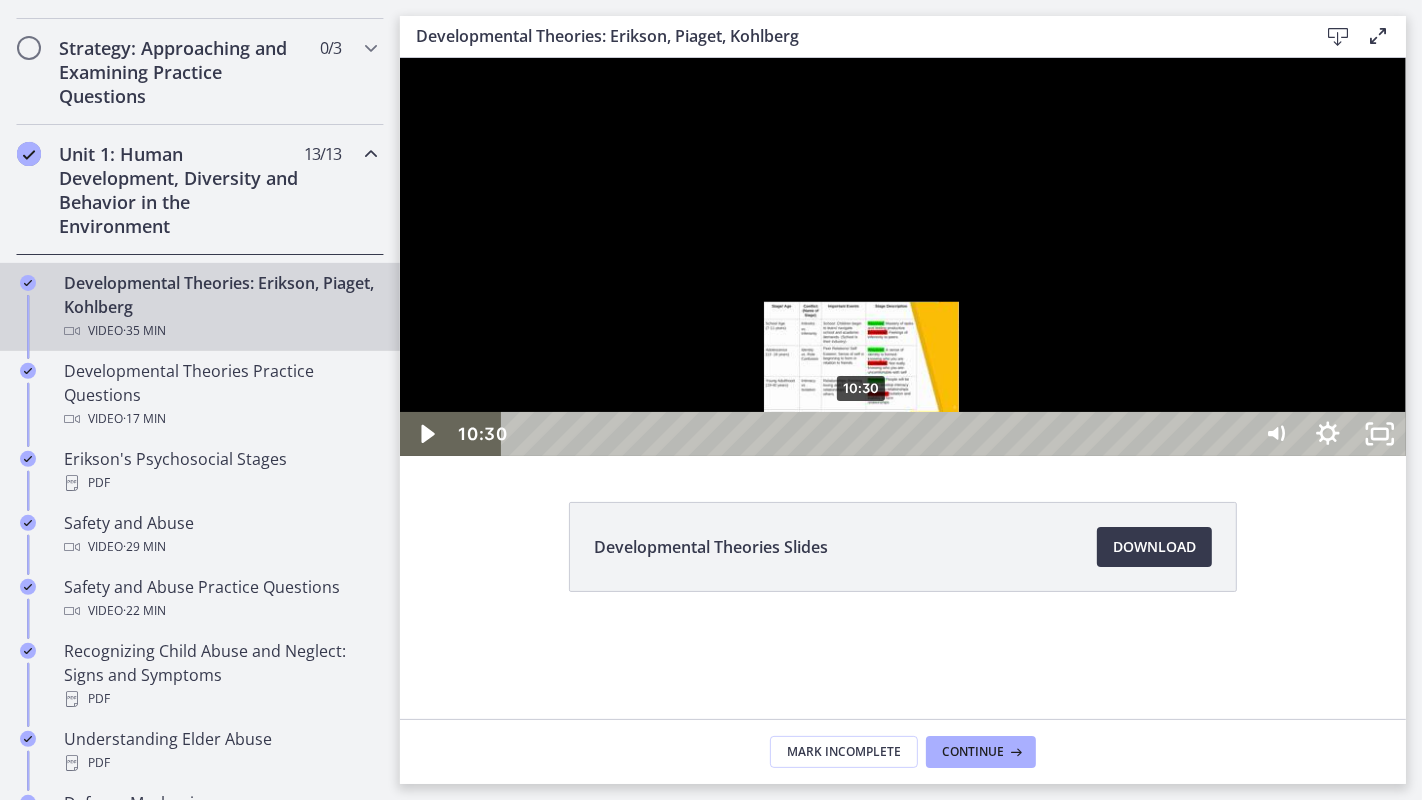 drag, startPoint x: 847, startPoint y: 831, endPoint x: 870, endPoint y: 832, distance: 23.021729 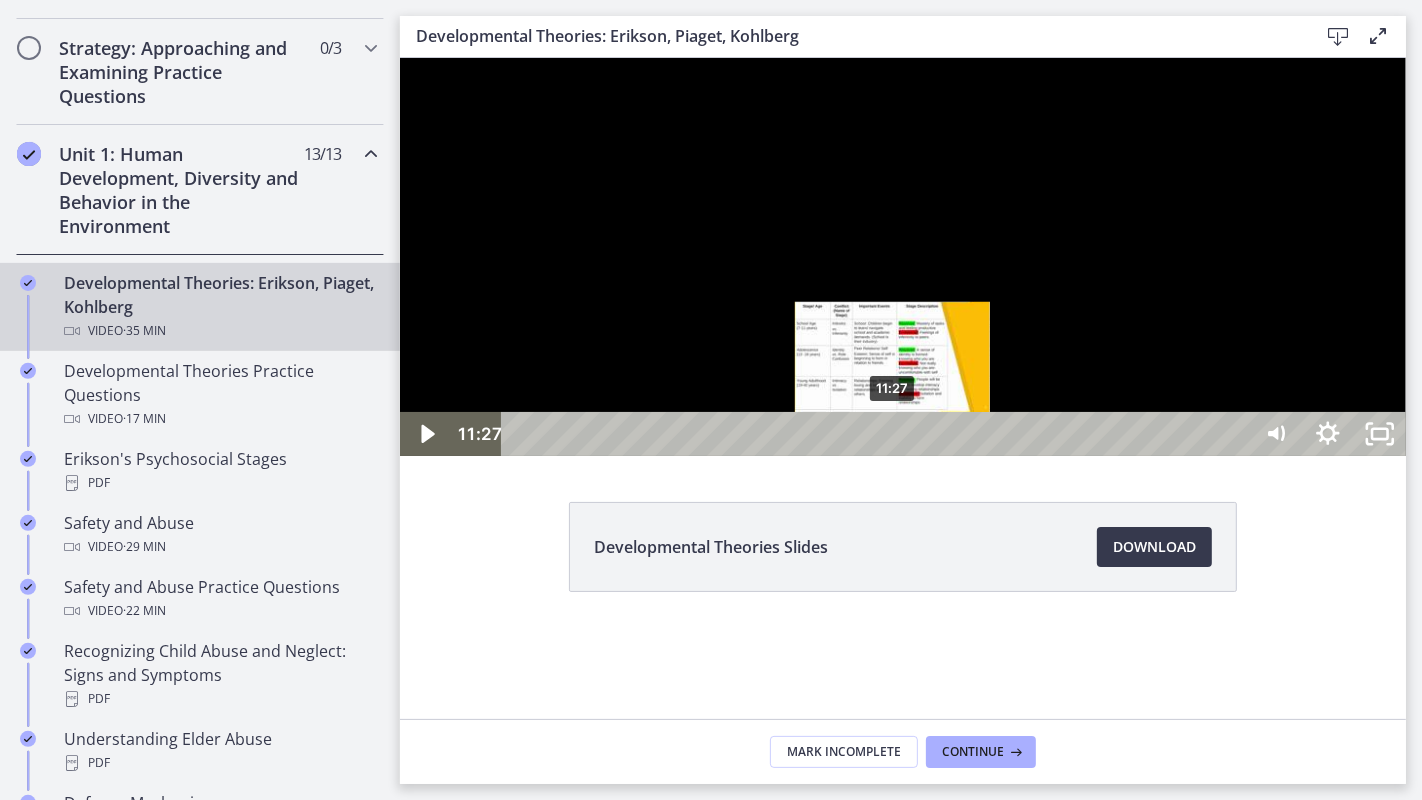 drag, startPoint x: 870, startPoint y: 832, endPoint x: 893, endPoint y: 832, distance: 23 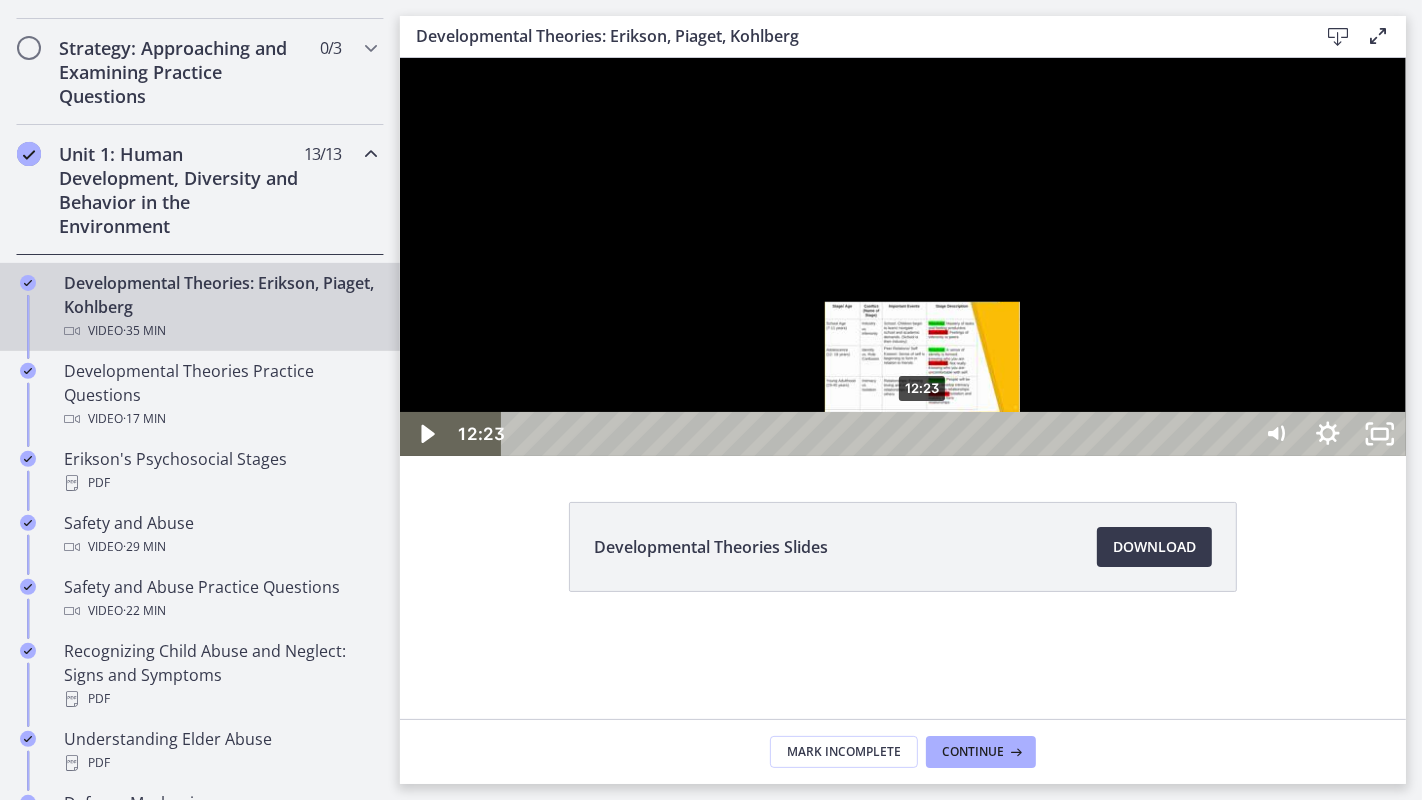 drag, startPoint x: 893, startPoint y: 832, endPoint x: 924, endPoint y: 833, distance: 31.016125 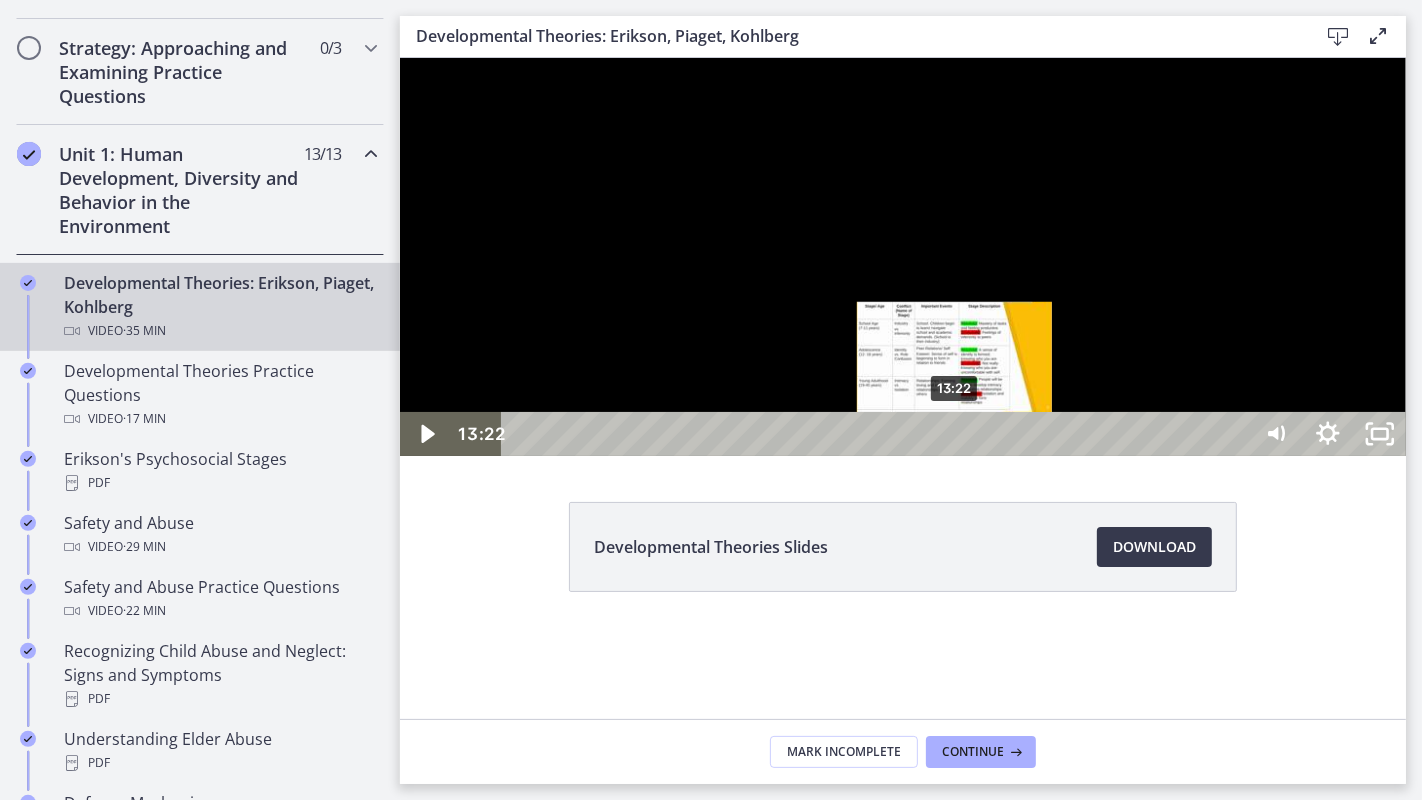 drag, startPoint x: 924, startPoint y: 833, endPoint x: 960, endPoint y: 833, distance: 36 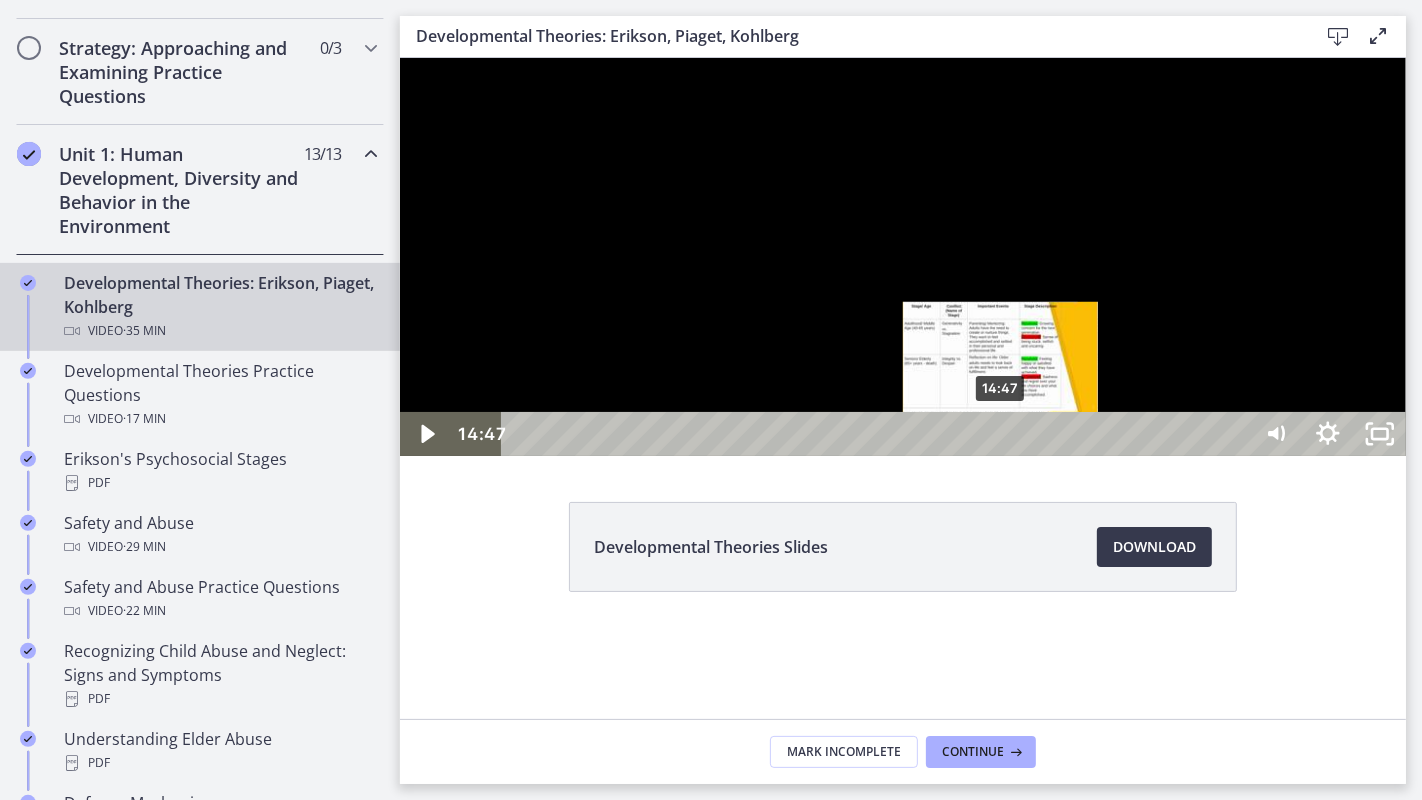 drag, startPoint x: 960, startPoint y: 833, endPoint x: 1003, endPoint y: 834, distance: 43.011627 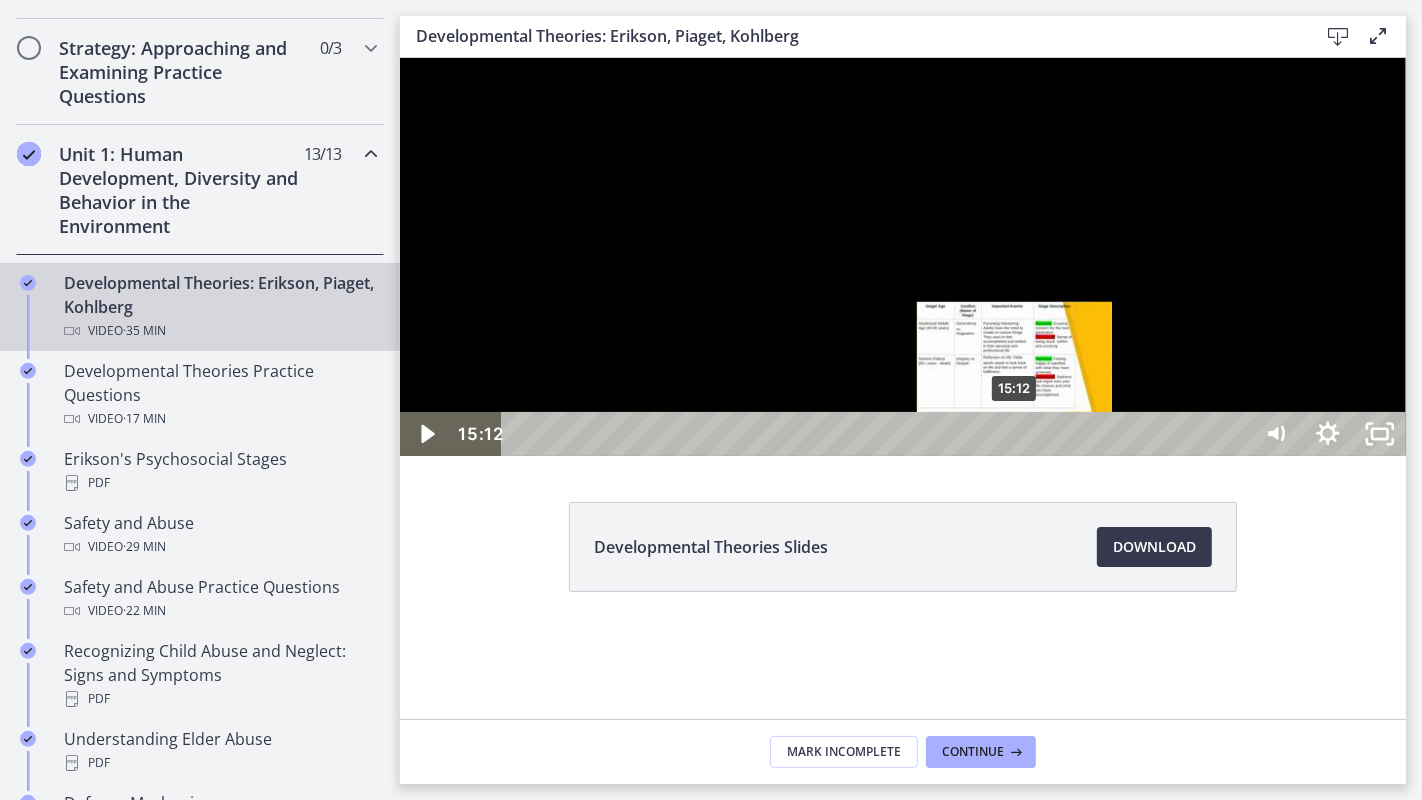 drag, startPoint x: 1003, startPoint y: 834, endPoint x: 1045, endPoint y: 832, distance: 42.047592 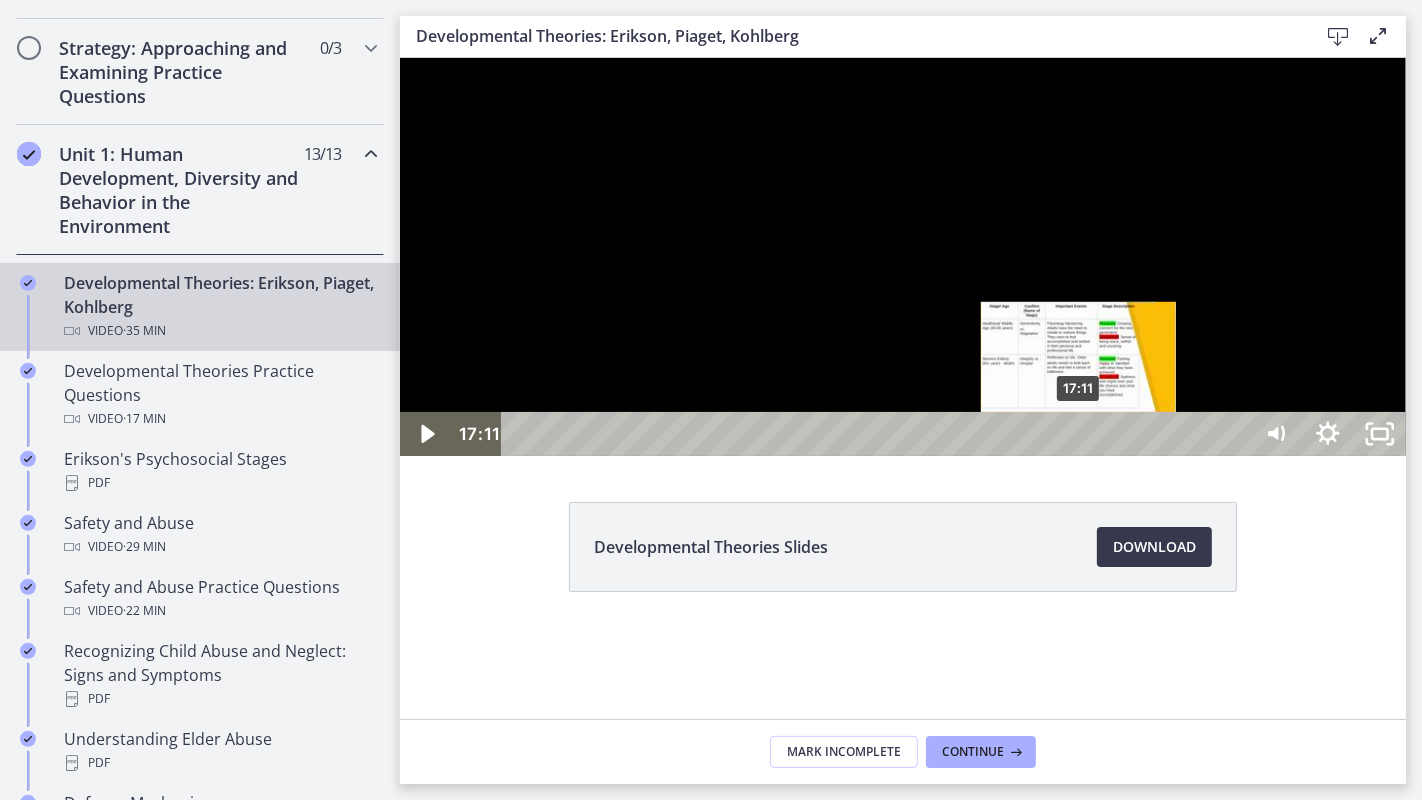 click on "17:11" at bounding box center [878, 433] 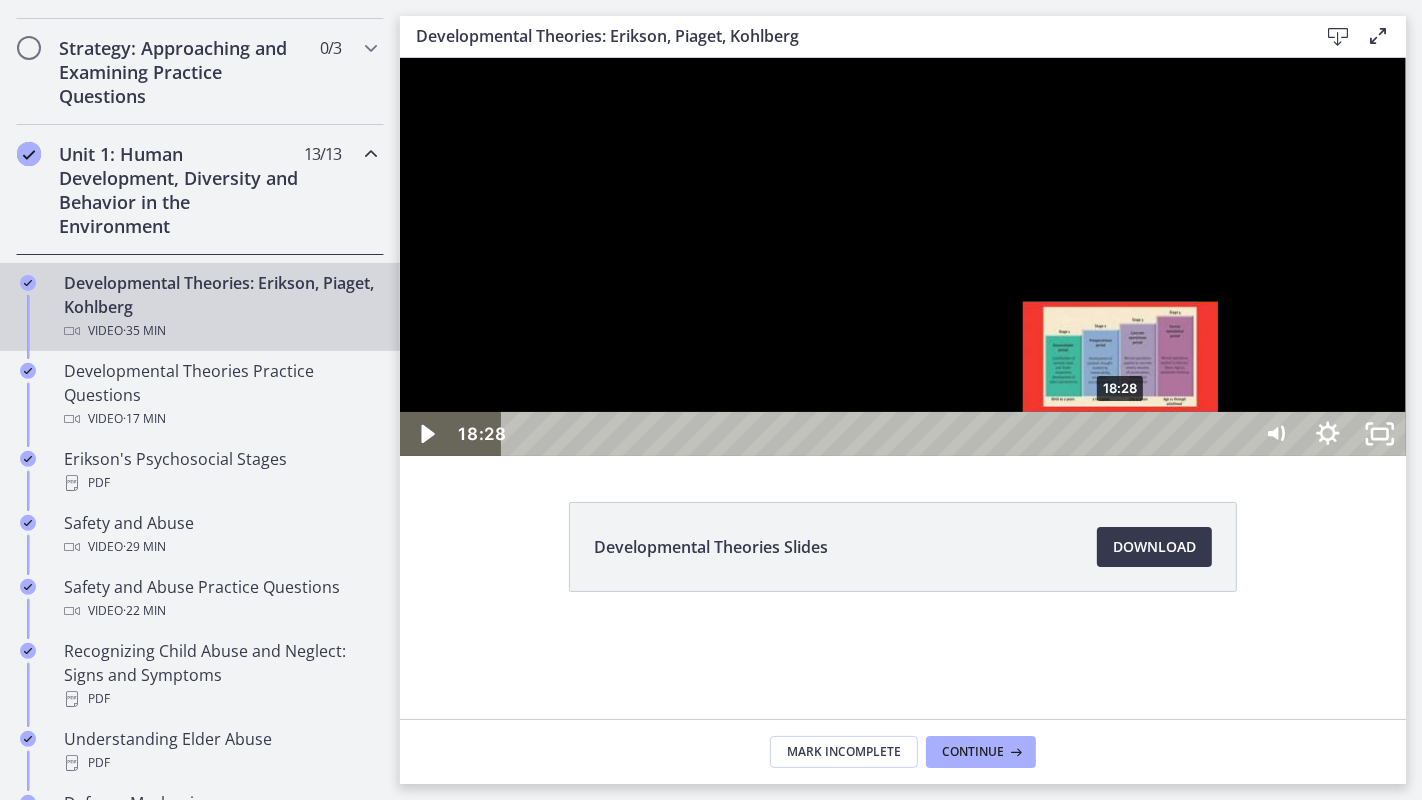drag, startPoint x: 1089, startPoint y: 838, endPoint x: 1136, endPoint y: 837, distance: 47.010635 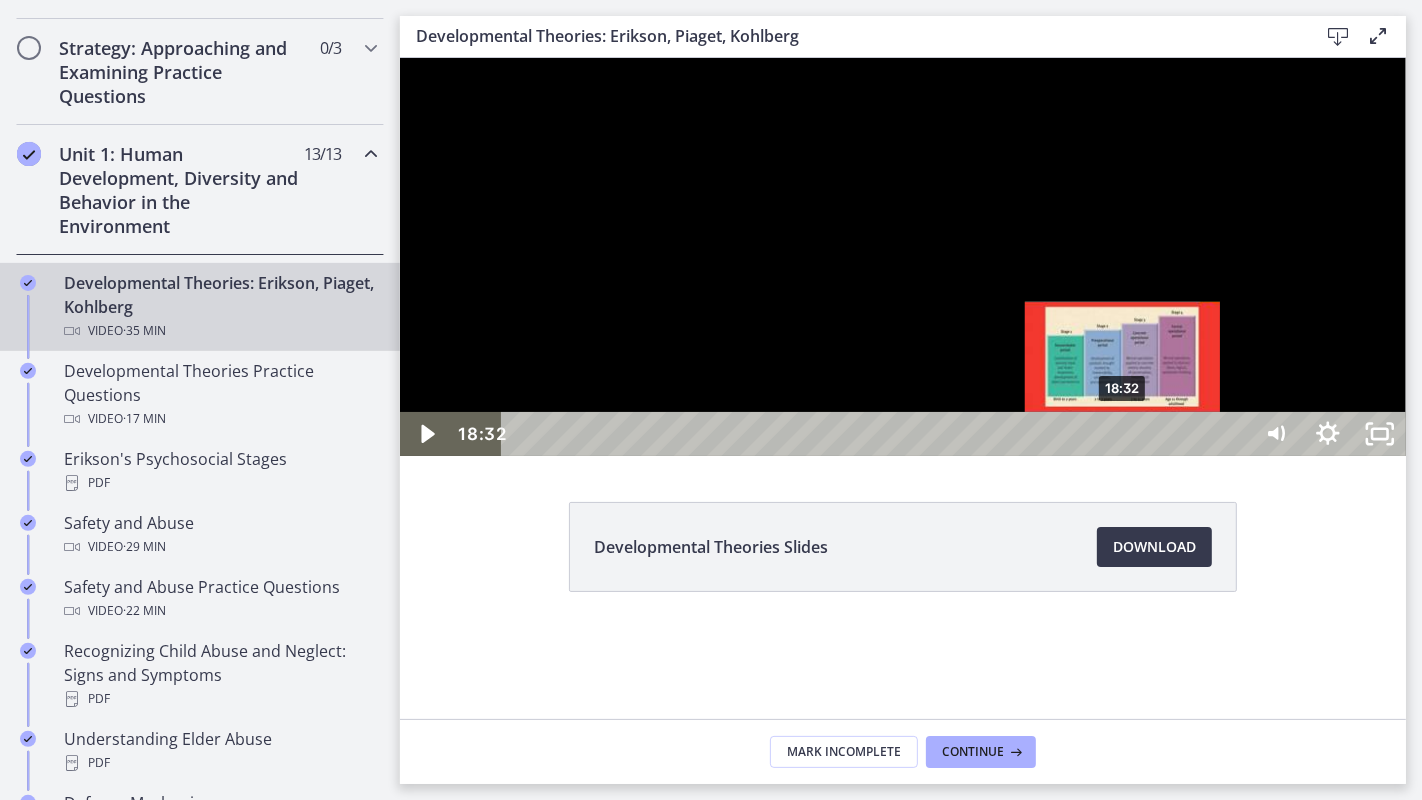 drag, startPoint x: 1136, startPoint y: 837, endPoint x: 1123, endPoint y: 837, distance: 13 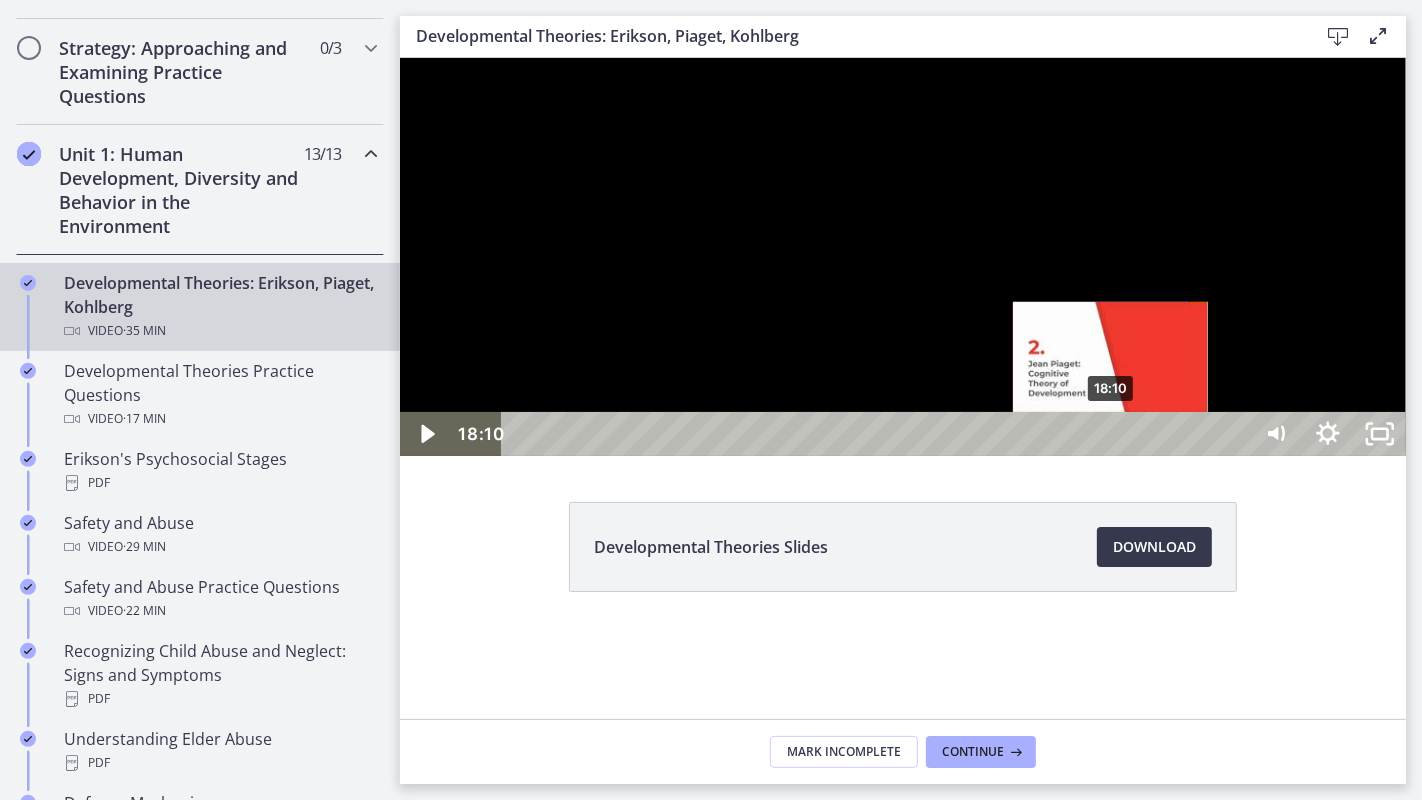 drag, startPoint x: 1123, startPoint y: 837, endPoint x: 1110, endPoint y: 836, distance: 13.038404 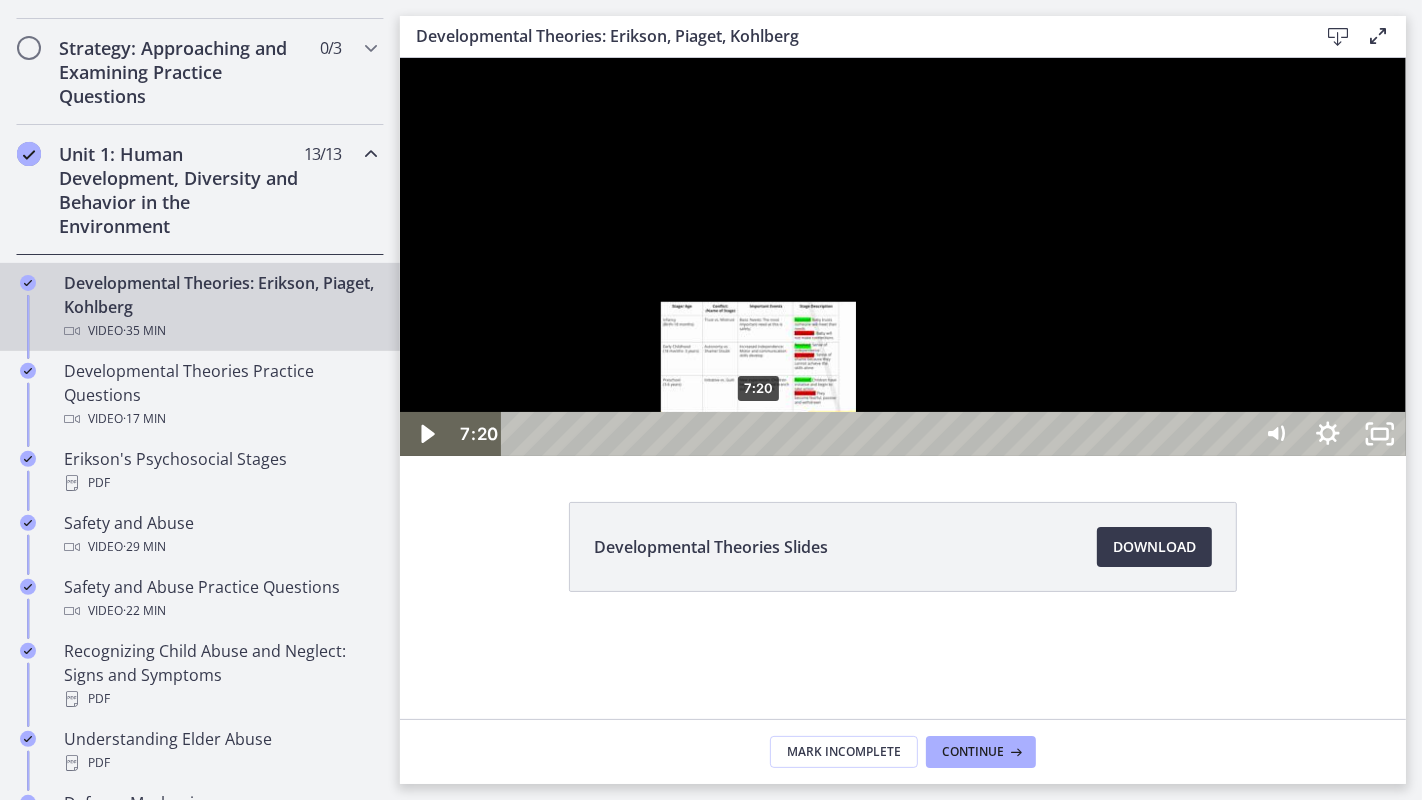 drag, startPoint x: 1110, startPoint y: 836, endPoint x: 754, endPoint y: 841, distance: 356.03513 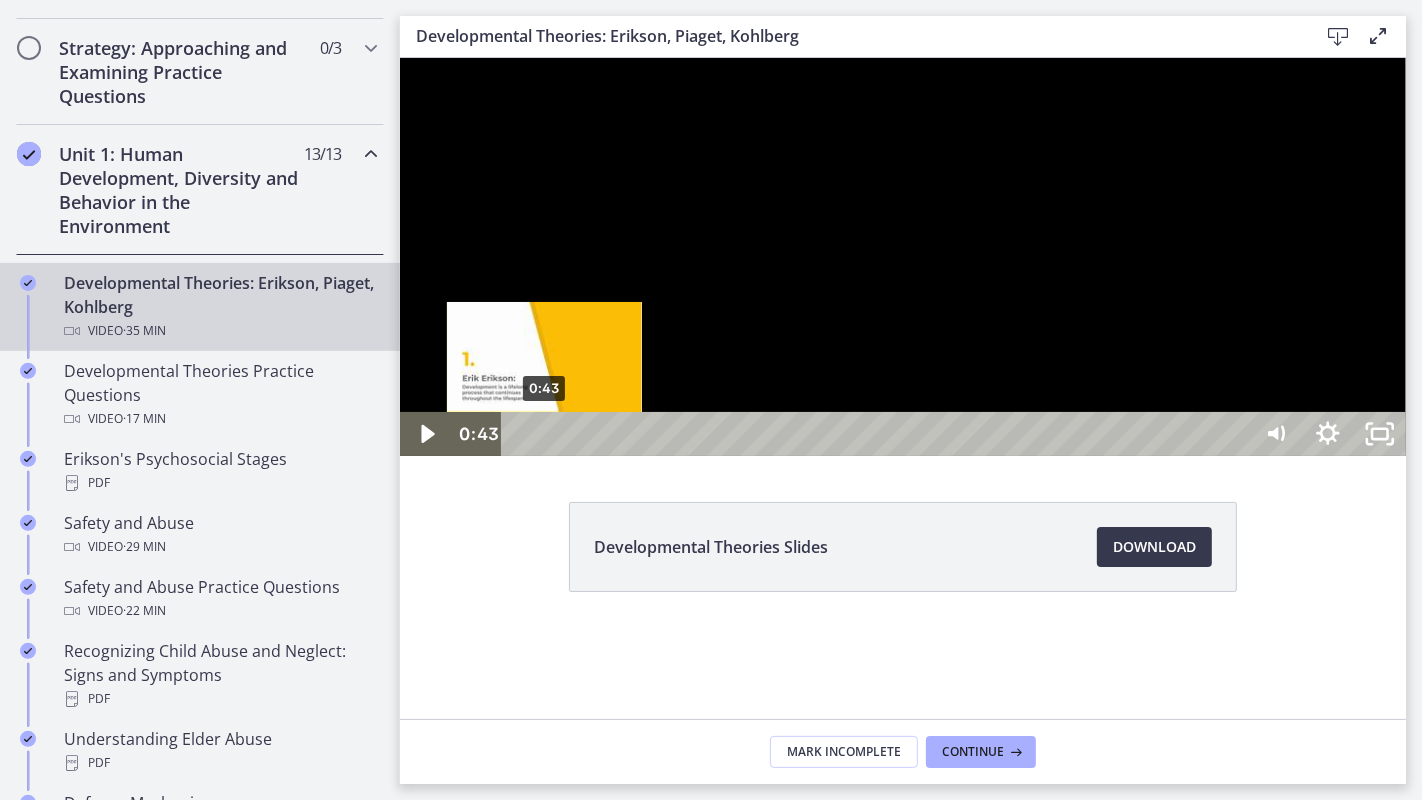 drag, startPoint x: 754, startPoint y: 841, endPoint x: 544, endPoint y: 830, distance: 210.2879 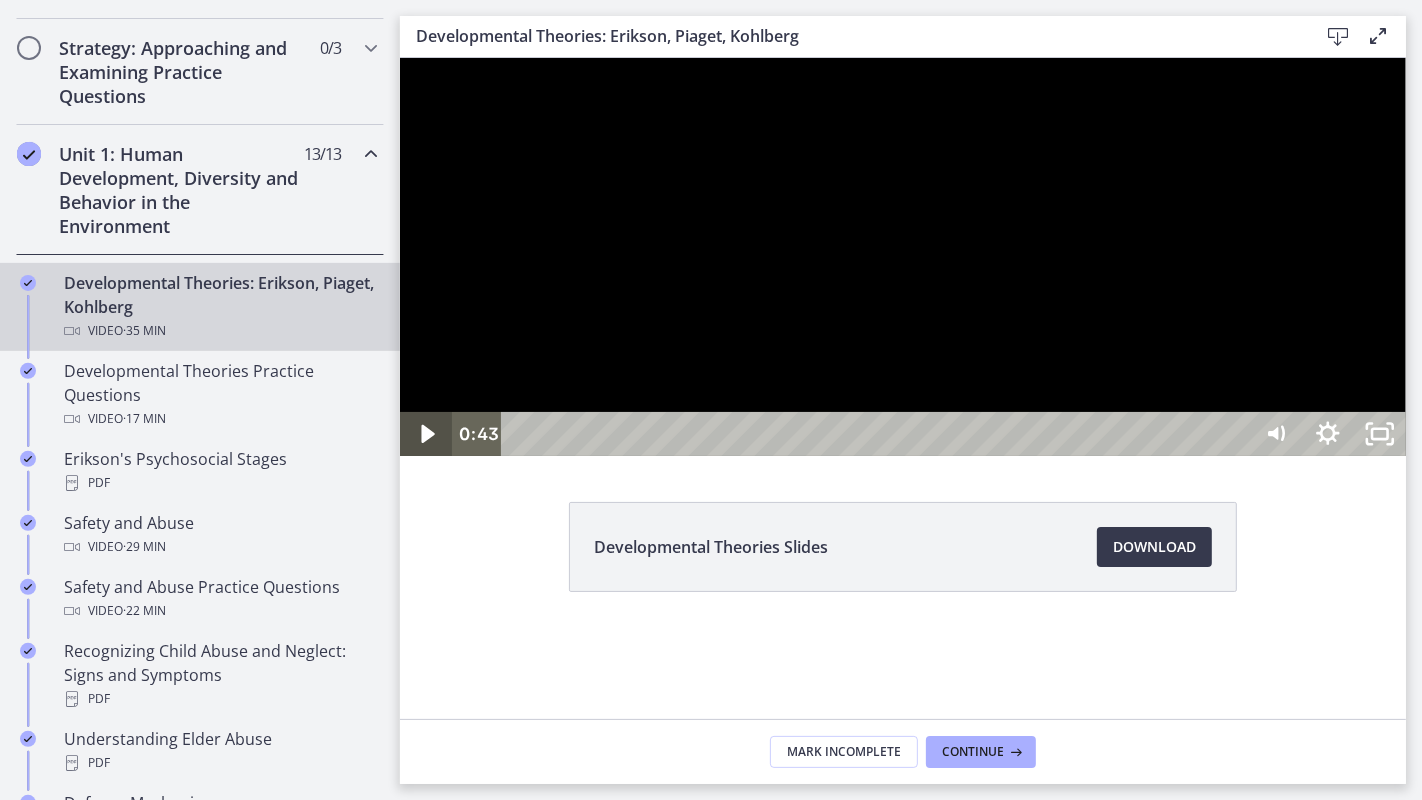click 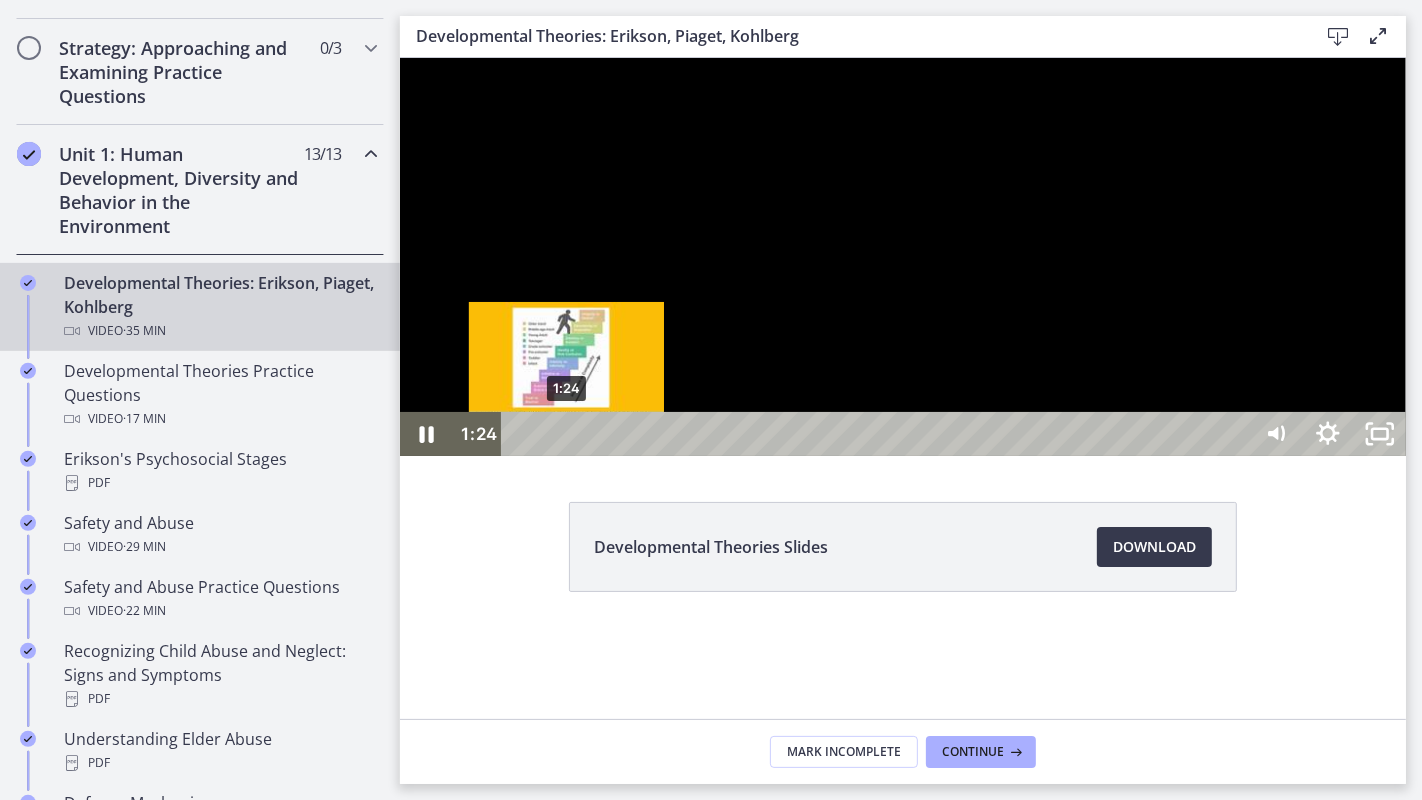 drag, startPoint x: 549, startPoint y: 834, endPoint x: 566, endPoint y: 834, distance: 17 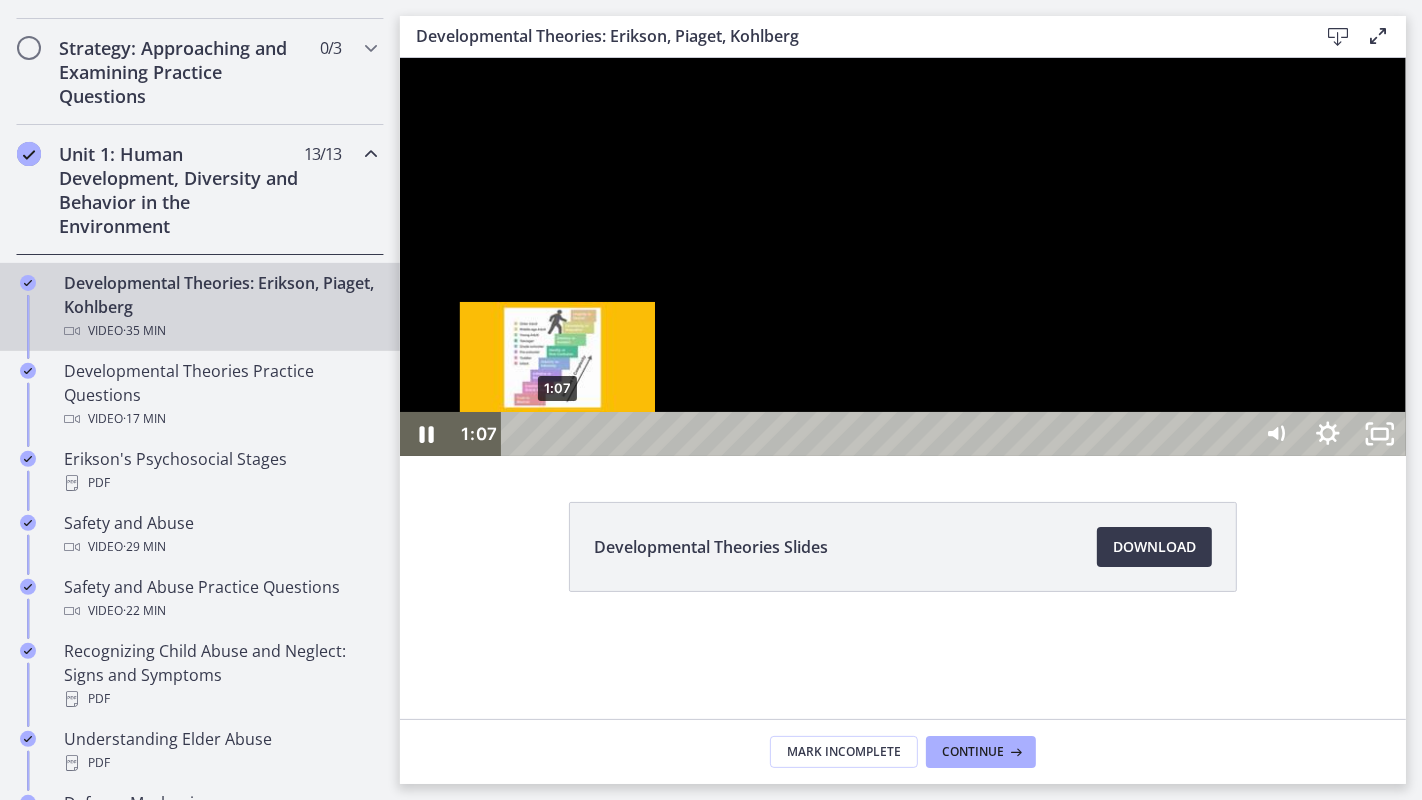 click at bounding box center [556, 433] 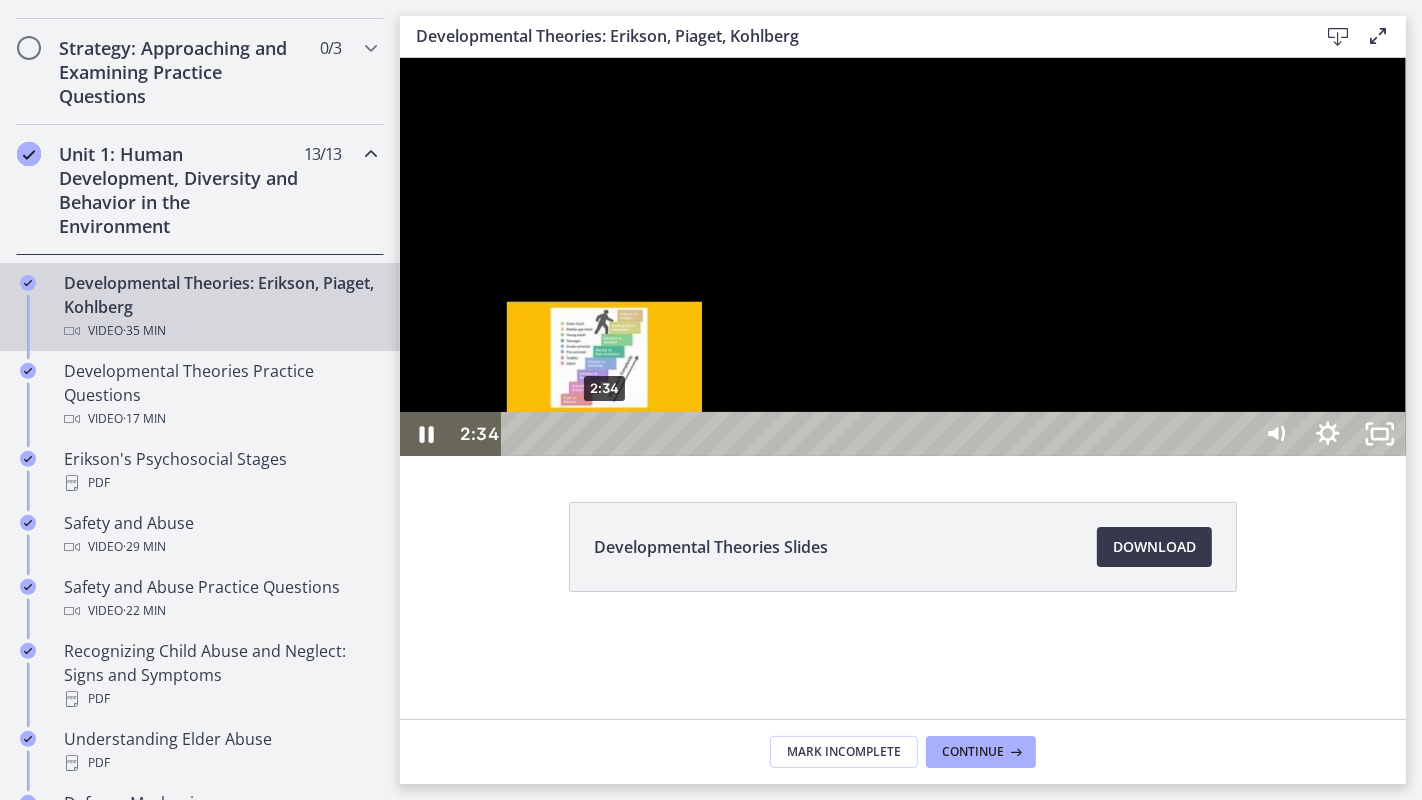 drag, startPoint x: 557, startPoint y: 833, endPoint x: 606, endPoint y: 831, distance: 49.0408 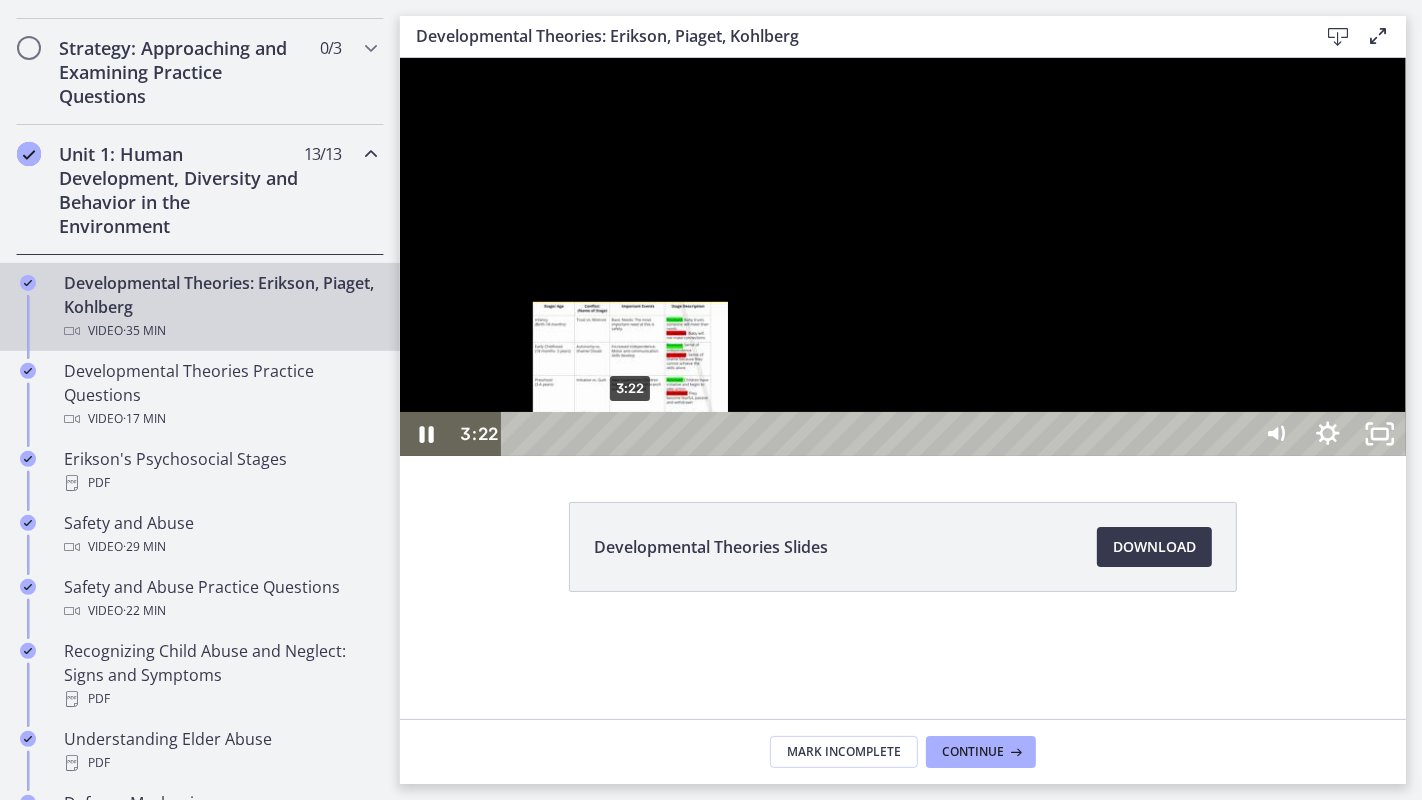 drag, startPoint x: 606, startPoint y: 831, endPoint x: 637, endPoint y: 829, distance: 31.06445 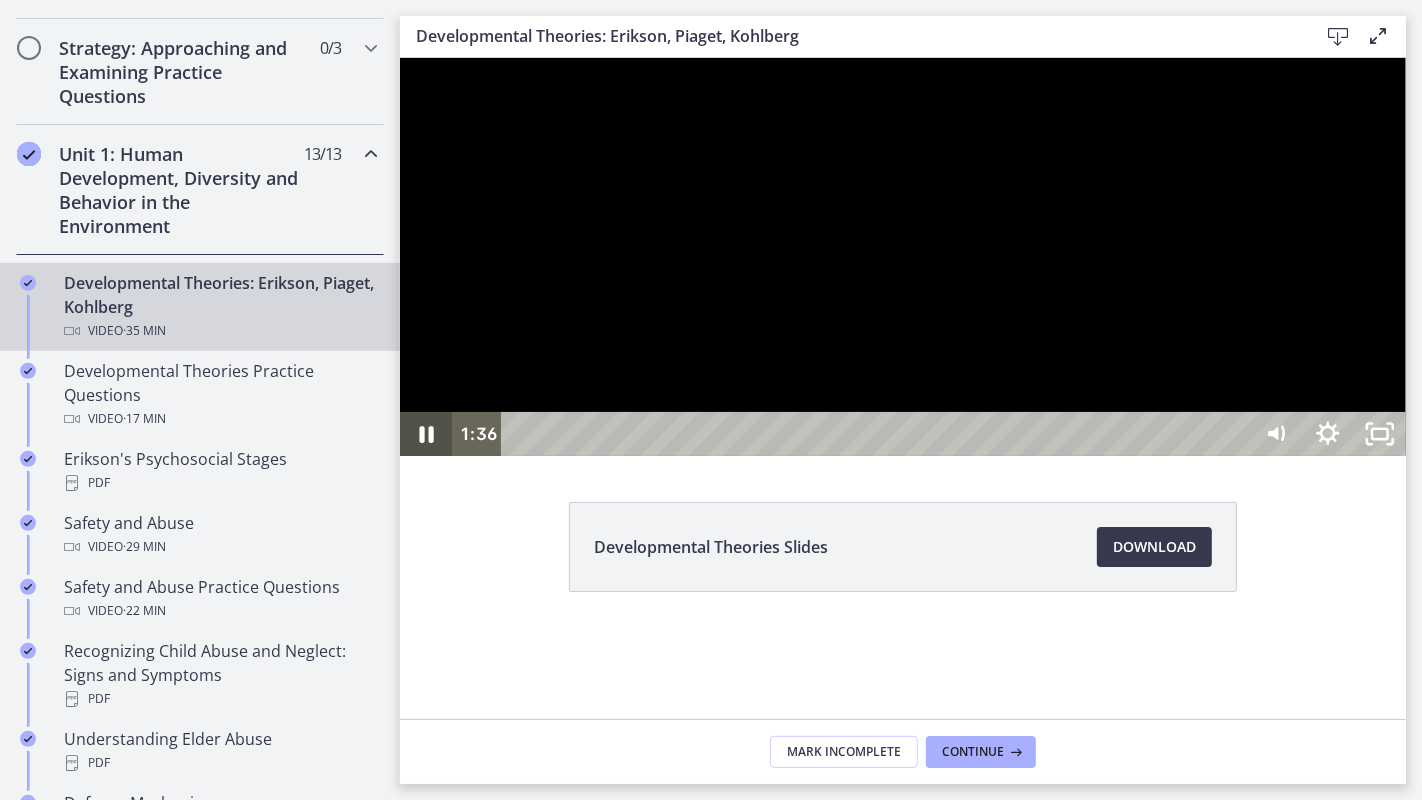 click 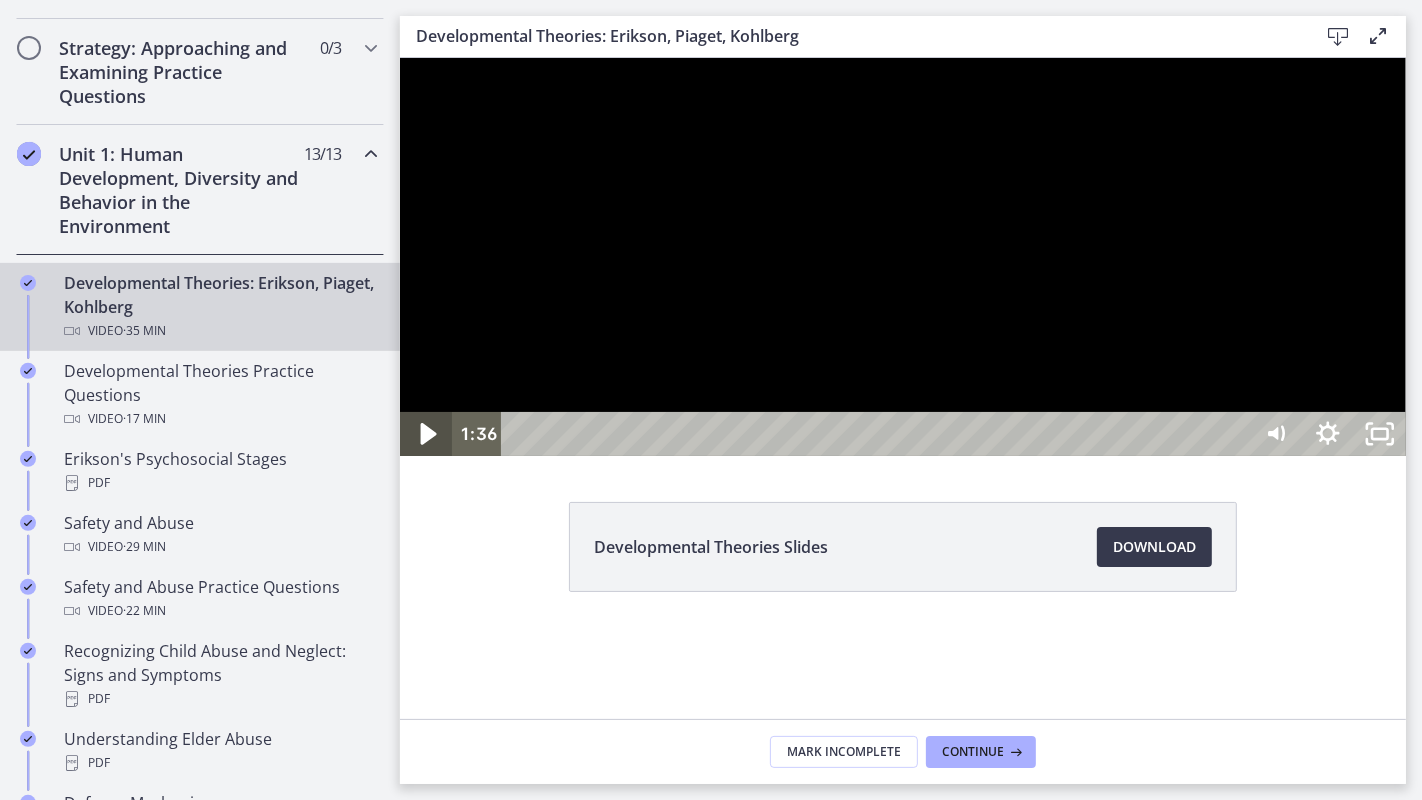 click 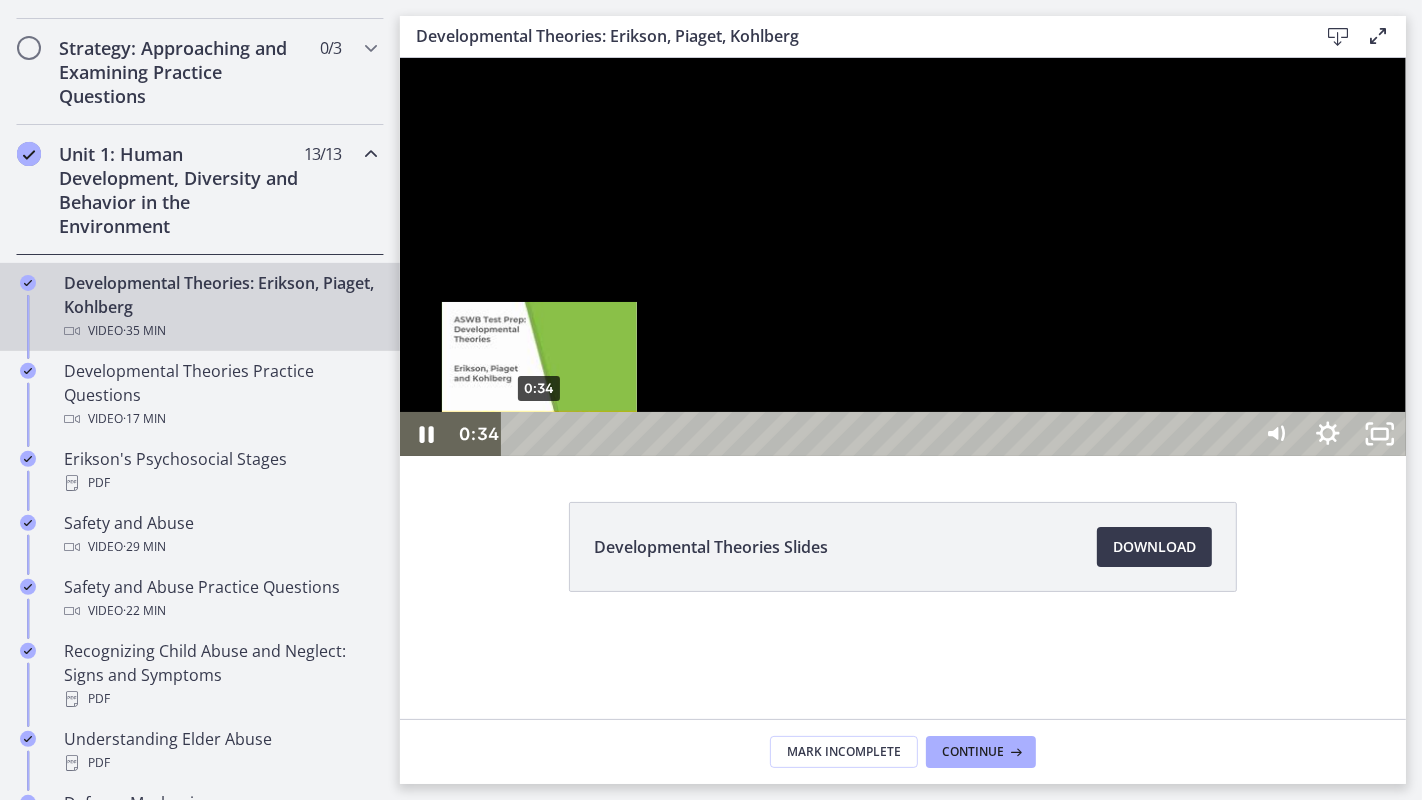 drag, startPoint x: 578, startPoint y: 832, endPoint x: 539, endPoint y: 834, distance: 39.051247 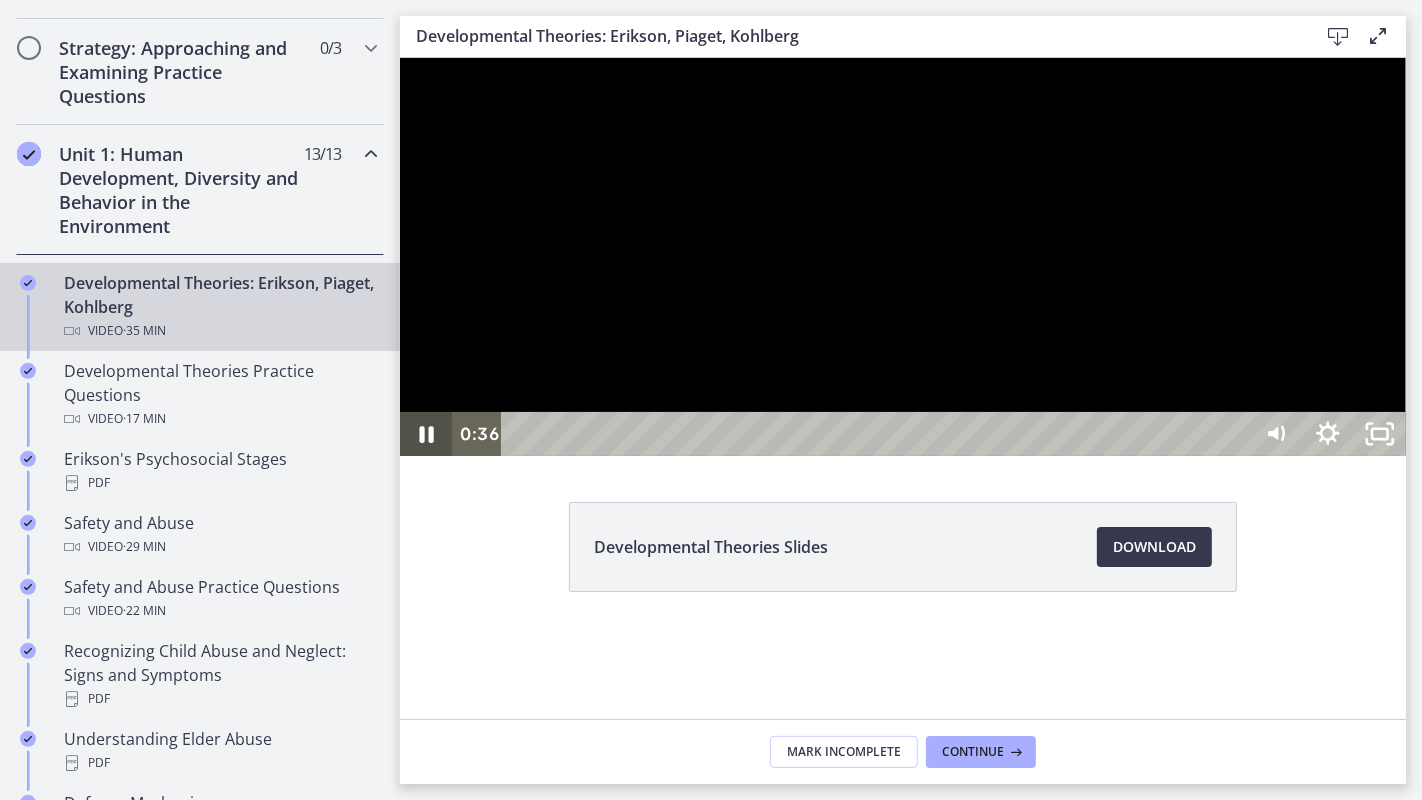 click 